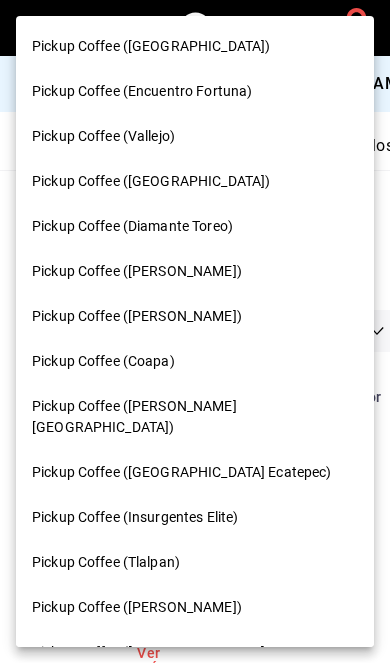 scroll, scrollTop: 0, scrollLeft: 0, axis: both 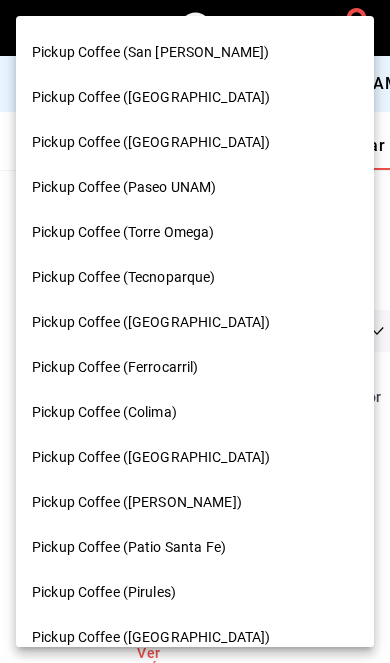 click on "Pickup Coffee (Ferrocarril)" at bounding box center [115, 367] 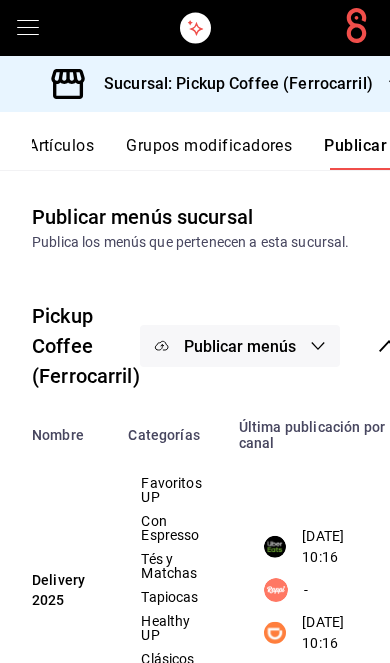 scroll, scrollTop: 0, scrollLeft: 302, axis: horizontal 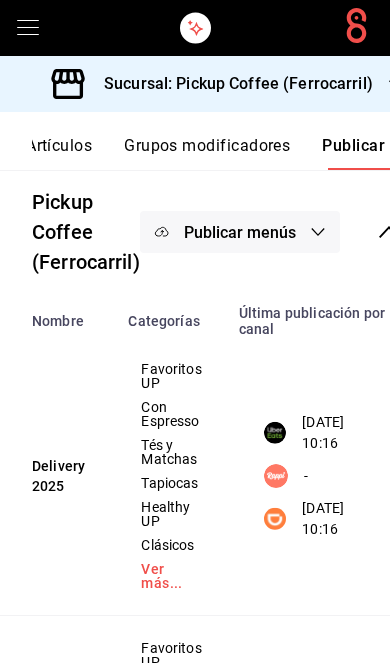 click on "Artículos" at bounding box center [59, 153] 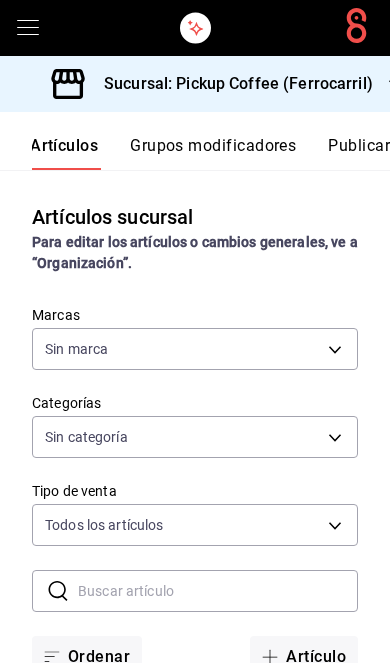 type on "3acf2e5e-de16-433a-8815-1ec09271f53f" 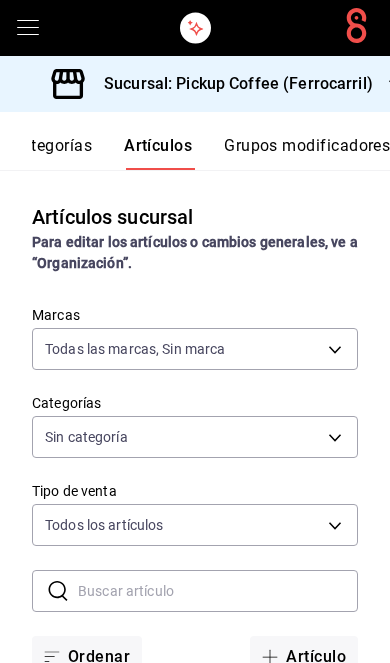 type on "88fbd064-7798-4229-bb79-7242153dbbe4,3582b1dd-9c77-4339-afda-42373db21408,33f9ede0-cb2a-436f-998d-949ff0af2cd6,014c0562-fe42-4345-b656-c01340362d2b,7bd831e8-0019-4d6a-b190-ad3a3afea554,58e8c03f-d0b1-48f2-8c75-a92a6309d51c,a720c55e-74bb-444f-b8a3-55614d77dab8,6bd406f0-fe05-4a97-8b89-12e795ff1741,b13d4463-2e94-4df9-901a-41aa98c74856,ffbe5d70-5fff-44e2-9c00-0f7d48d1777c,230f3c0c-a0a5-4761-a11e-2991e0c44147,18f7d44d-549b-49e5-80d7-c0fb54e364f7,d5fb95d5-cfe2-476f-b3ad-ed60c6024b09,6eeed384-7c6e-4ab5-8a8c-721d30f1296d" 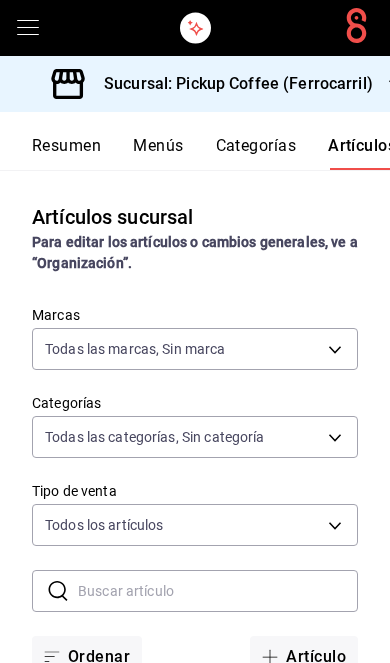 scroll, scrollTop: 0, scrollLeft: 0, axis: both 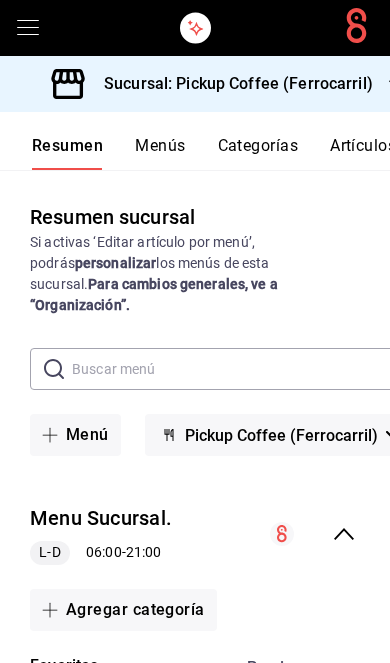 click 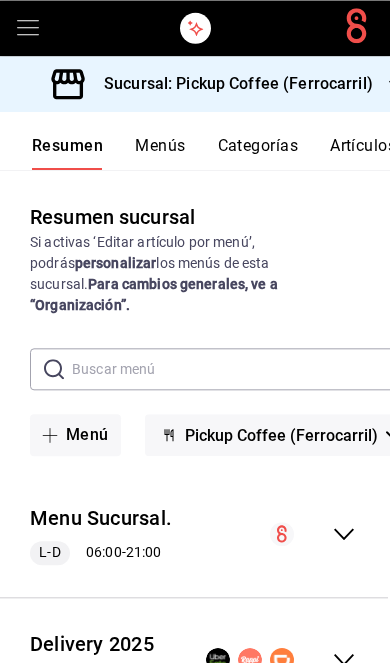scroll, scrollTop: 82, scrollLeft: 0, axis: vertical 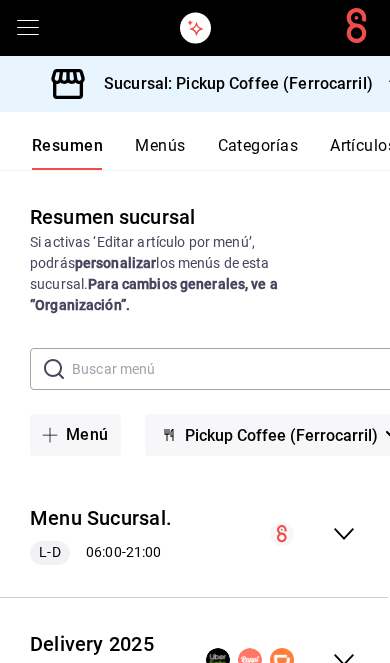 click 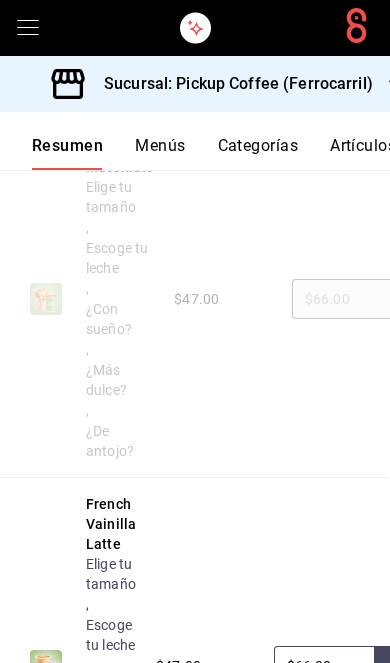 scroll, scrollTop: 961, scrollLeft: 0, axis: vertical 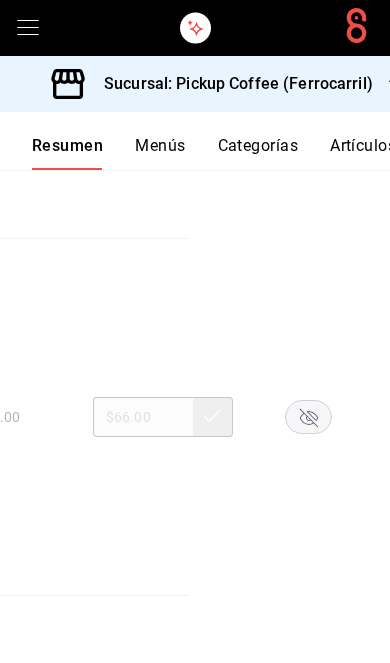 click 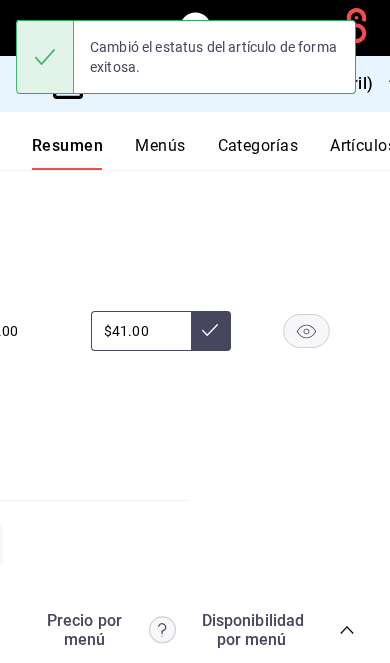 scroll, scrollTop: 3742, scrollLeft: 0, axis: vertical 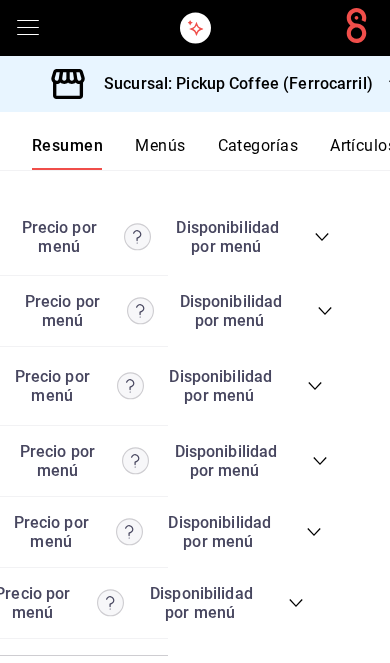 click 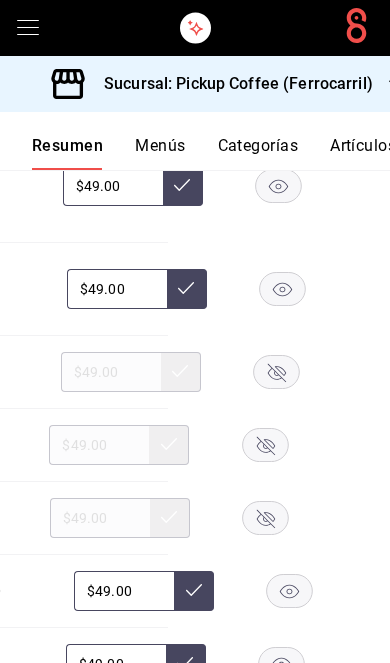 scroll, scrollTop: 5988, scrollLeft: 0, axis: vertical 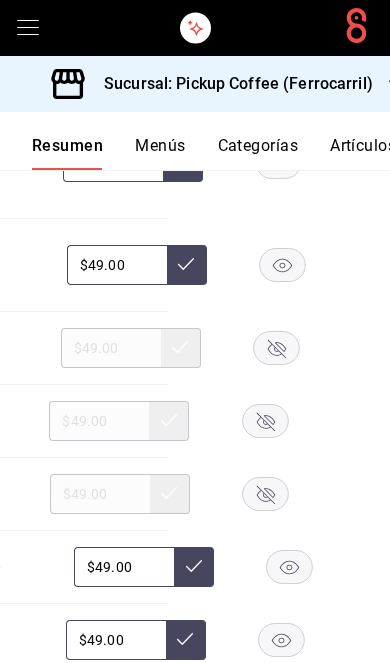 click 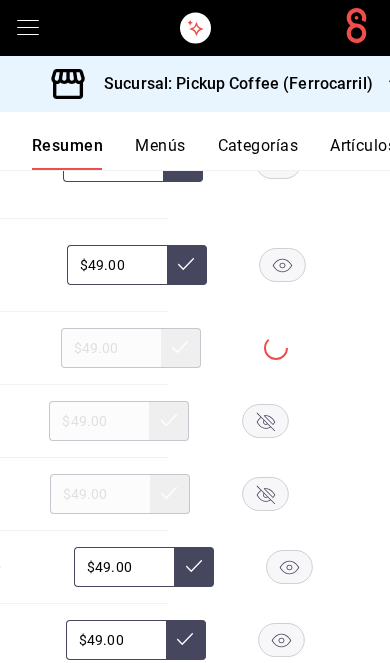 click 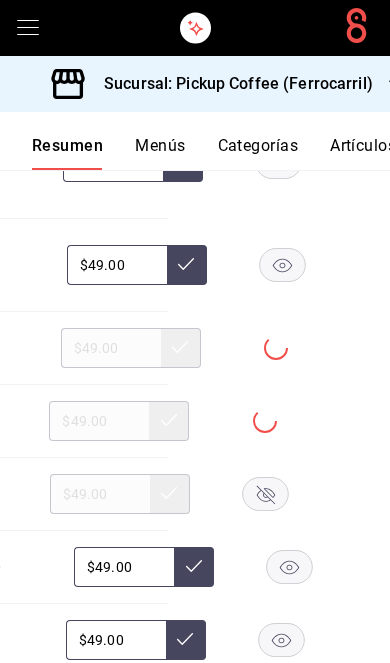 click 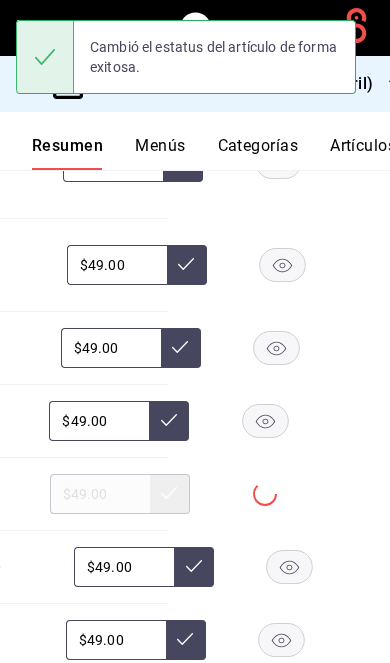 scroll, scrollTop: 6175, scrollLeft: 0, axis: vertical 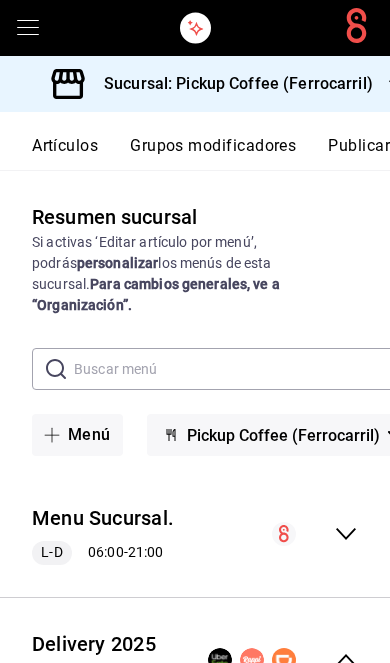 click on "Publicar" at bounding box center (359, 153) 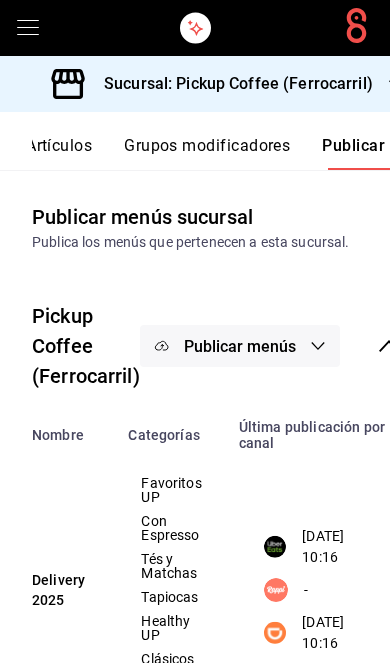 click on "Publicar menús" at bounding box center [240, 346] 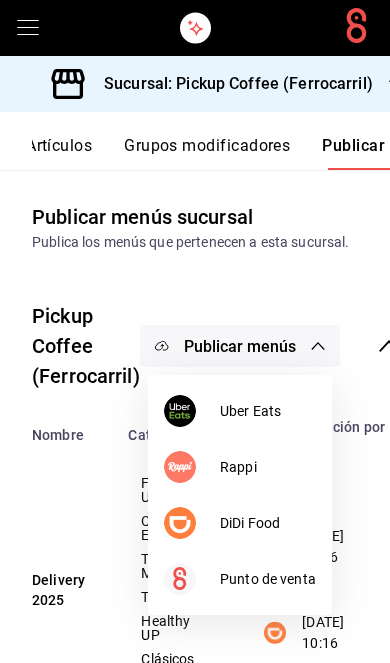 click on "DiDi Food" at bounding box center [268, 523] 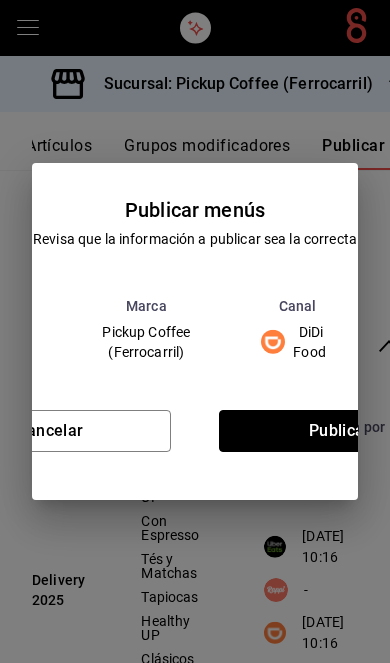 click on "Publicar" at bounding box center [340, 431] 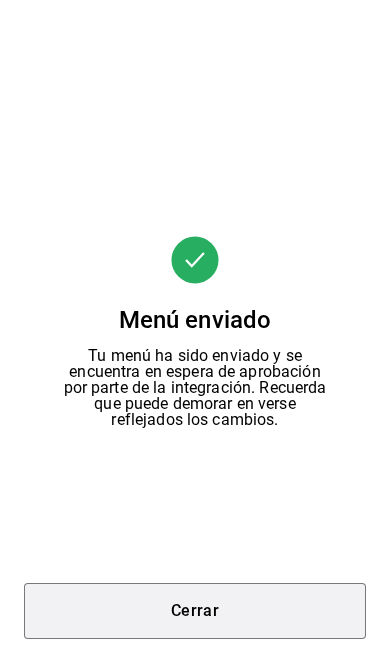 click on "Cerrar" at bounding box center [195, 611] 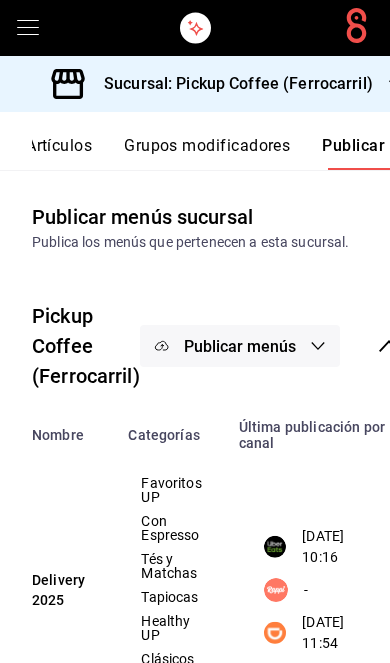click on "Publicar menús" at bounding box center [240, 346] 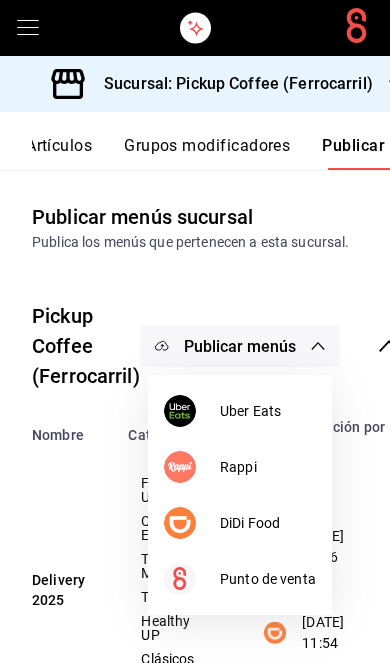 click on "Uber Eats" at bounding box center (240, 411) 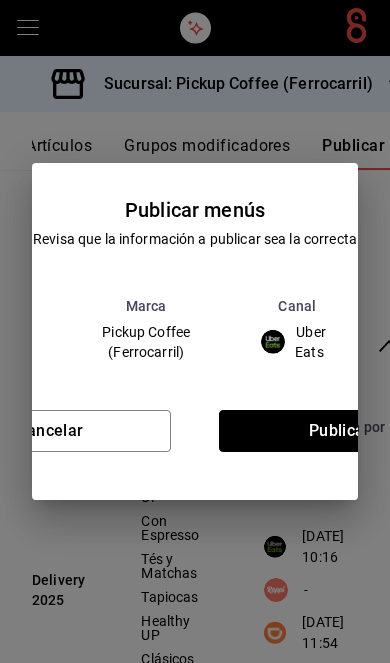click on "Publicar" at bounding box center (340, 431) 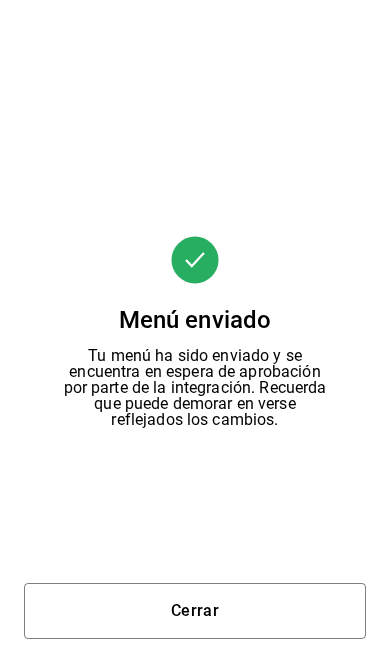 click on "Cerrar" at bounding box center [195, 611] 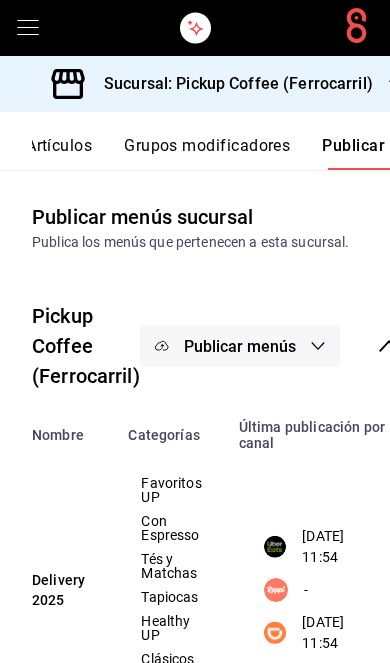 click on "Sucursal: Pickup Coffee (Ferrocarril)" at bounding box center [230, 84] 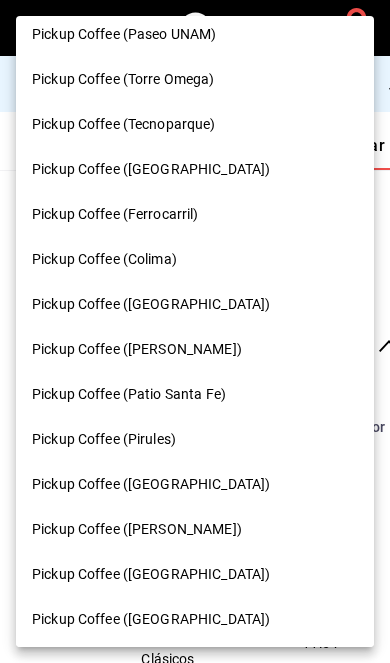 scroll, scrollTop: 841, scrollLeft: 0, axis: vertical 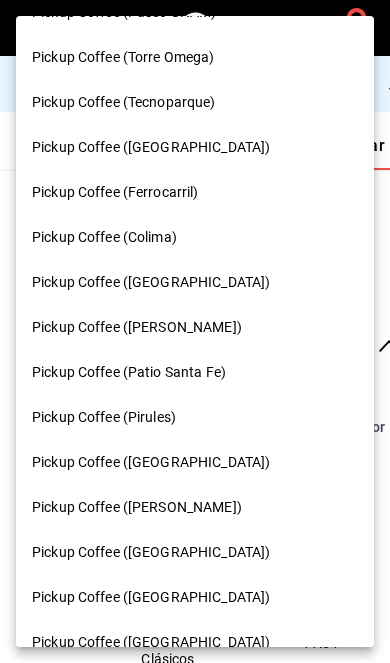 click on "Pickup Coffee ([GEOGRAPHIC_DATA])" at bounding box center (151, 462) 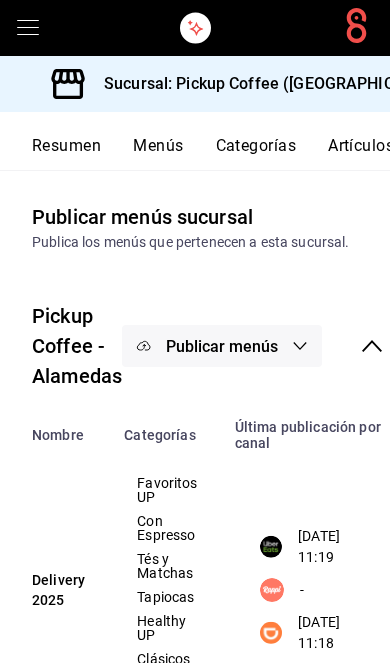 scroll, scrollTop: 0, scrollLeft: 0, axis: both 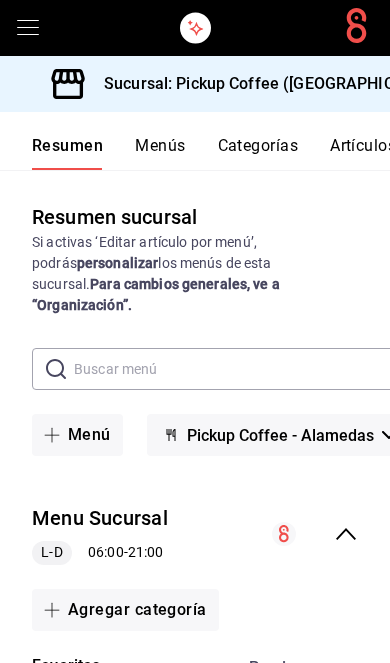 click at bounding box center (315, 534) 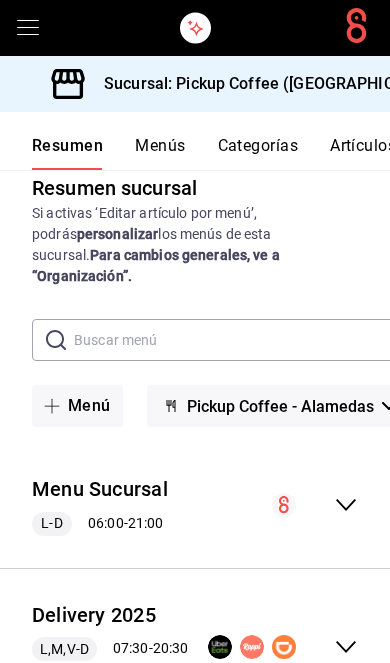 scroll, scrollTop: 28, scrollLeft: 0, axis: vertical 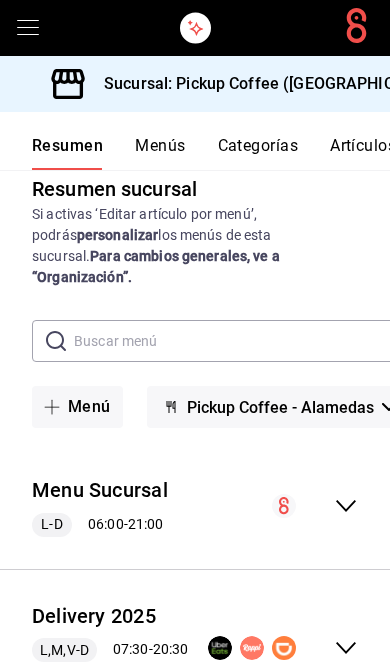 click 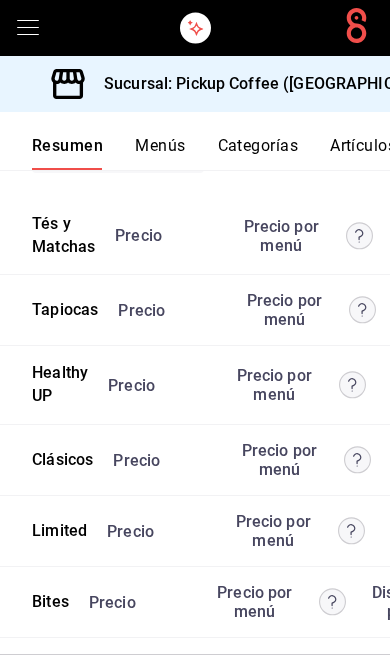 scroll, scrollTop: 5487, scrollLeft: 0, axis: vertical 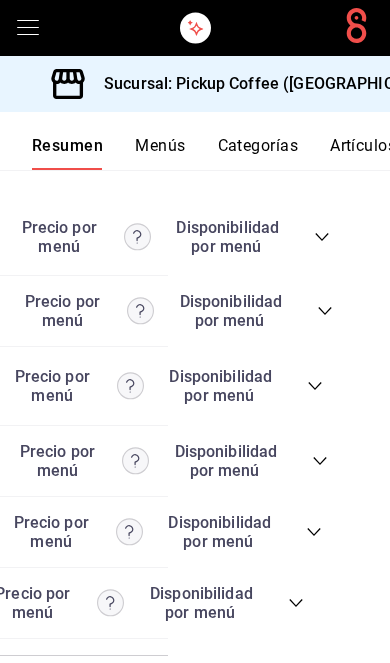 click 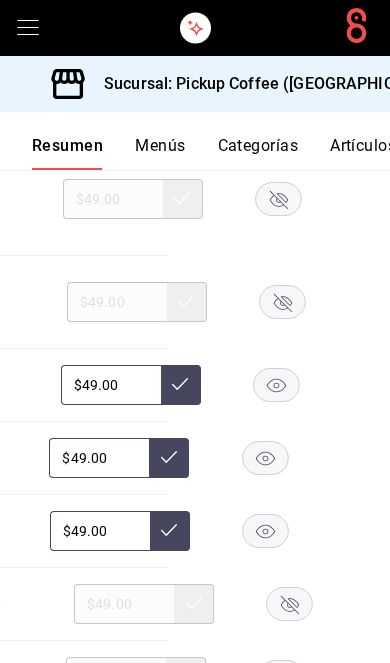 scroll, scrollTop: 5984, scrollLeft: 0, axis: vertical 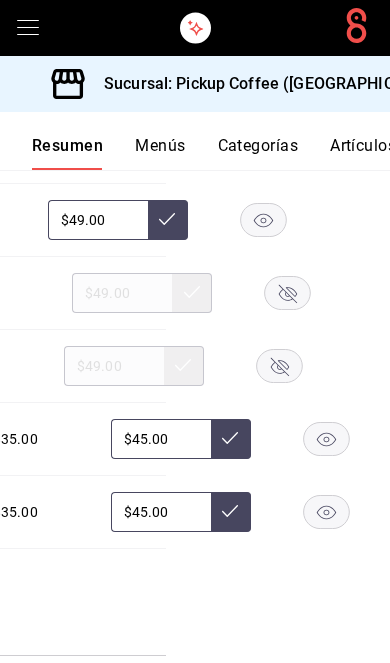 click 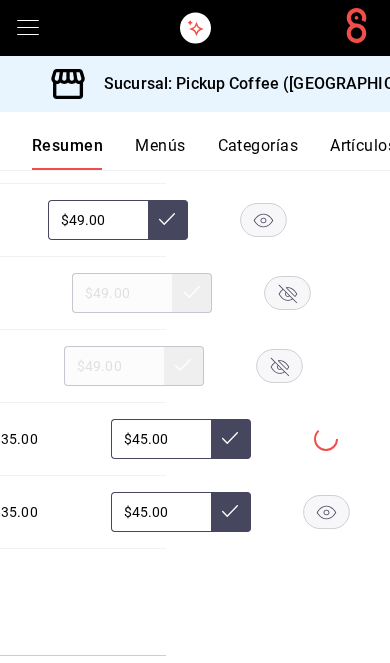 click 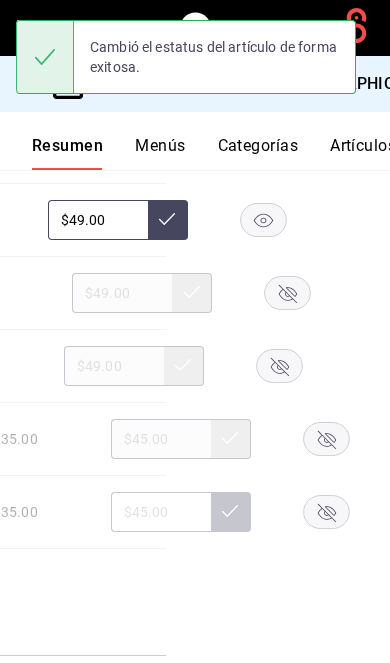 scroll, scrollTop: 0, scrollLeft: 0, axis: both 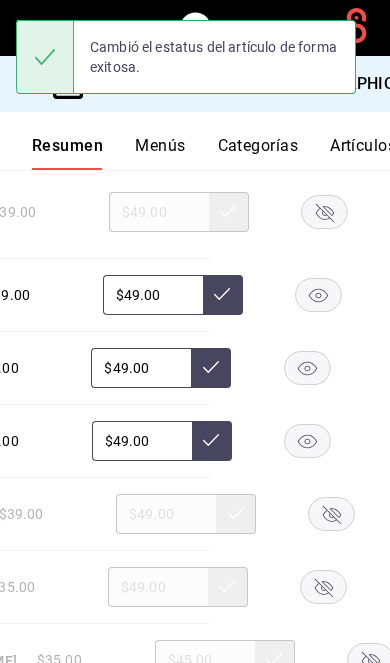 click 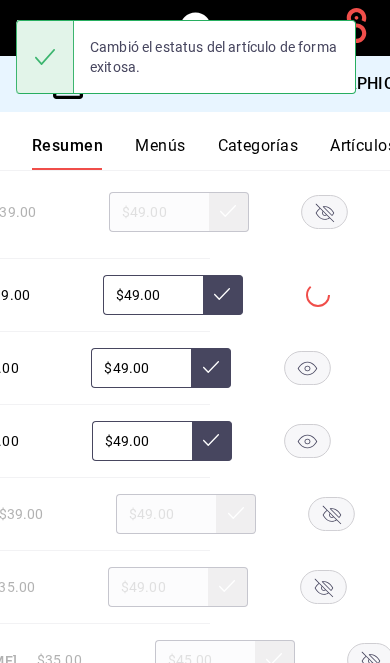 click 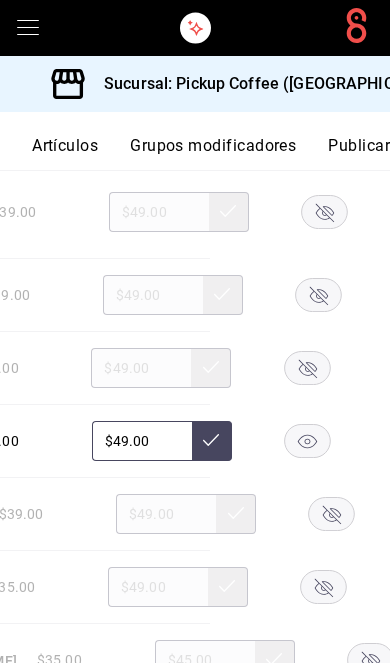 scroll, scrollTop: 0, scrollLeft: 302, axis: horizontal 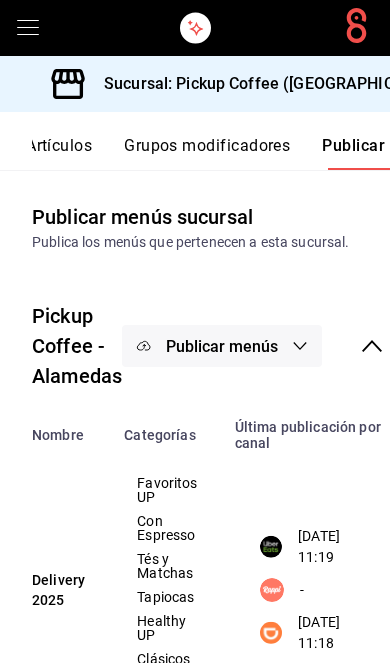 click on "Publicar menús" at bounding box center [222, 346] 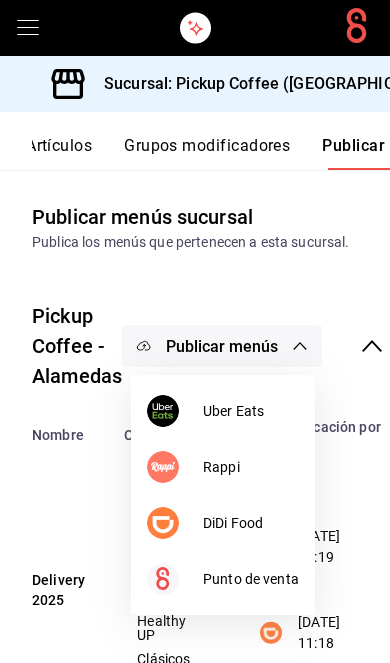 click on "DiDi Food" at bounding box center (223, 523) 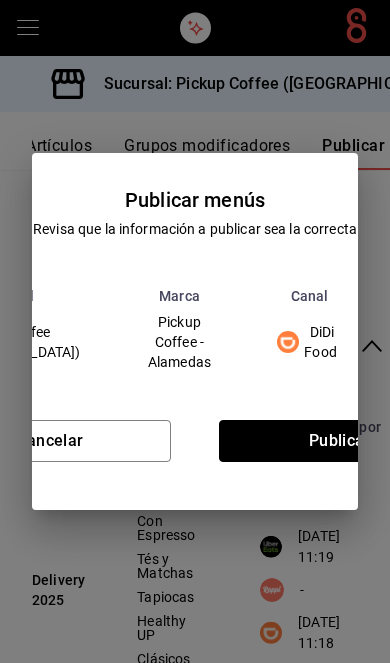 click on "Publicar" at bounding box center (340, 441) 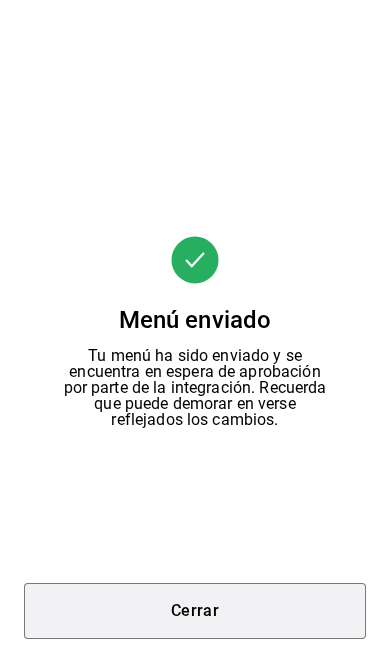 click on "Cerrar" at bounding box center [195, 611] 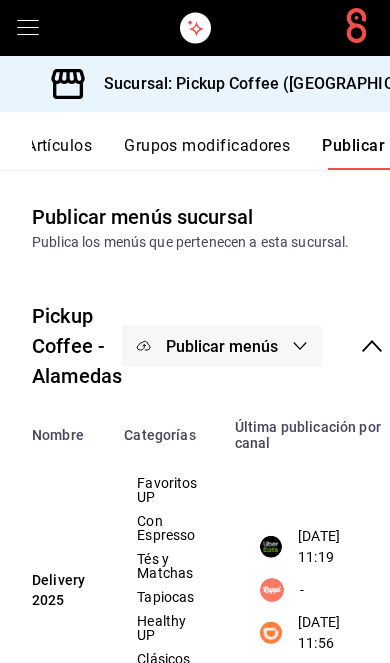 click on "Publicar menús" at bounding box center [222, 346] 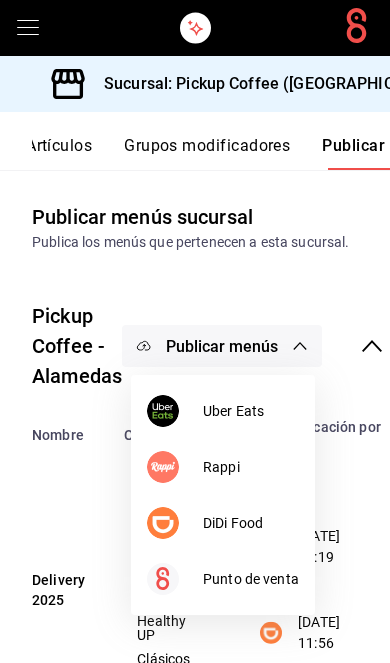 click on "Uber Eats" at bounding box center (223, 411) 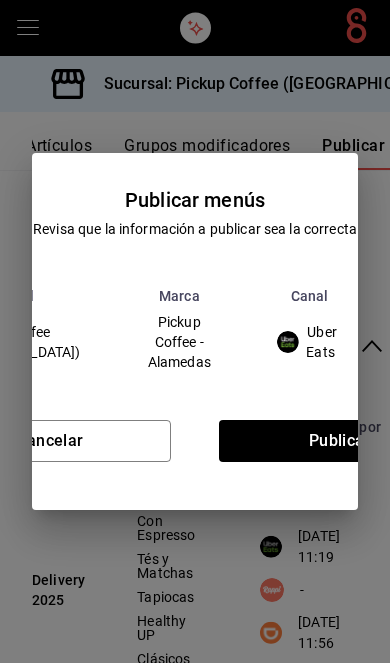 click on "Cancelar Publicar" at bounding box center [195, 449] 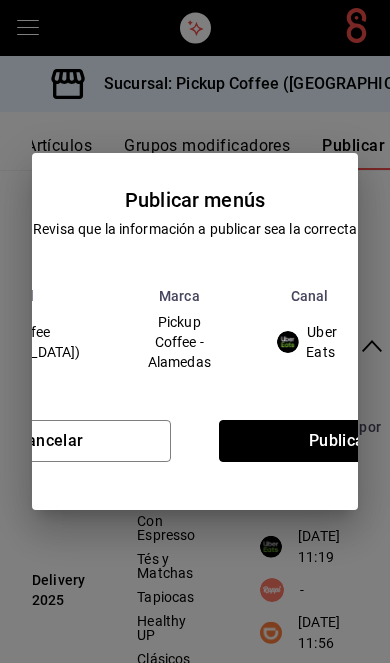 click on "Publicar" at bounding box center (340, 441) 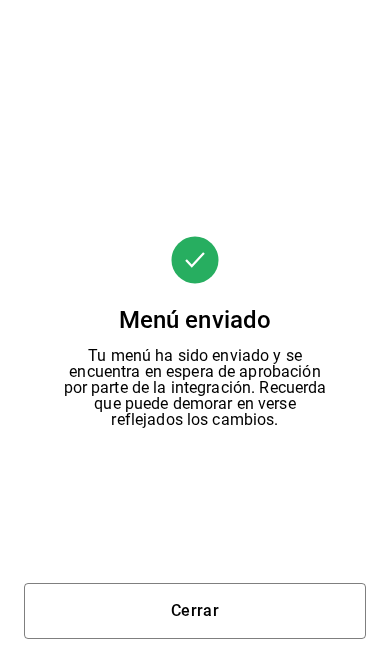 click on "Cerrar" at bounding box center (195, 611) 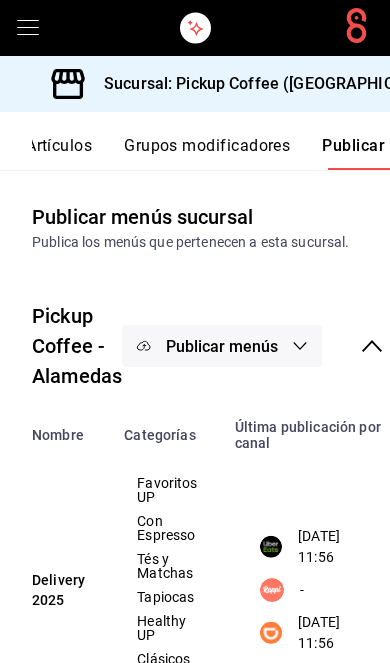 click on "Sucursal: Pickup Coffee ([GEOGRAPHIC_DATA])" at bounding box center [270, 84] 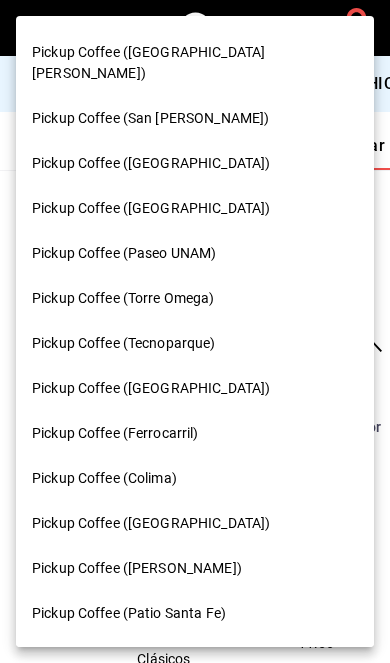 scroll, scrollTop: 595, scrollLeft: 0, axis: vertical 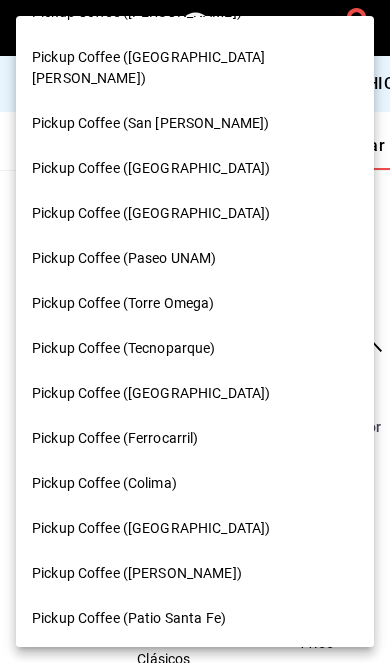 click on "Pickup Coffee ([GEOGRAPHIC_DATA])" at bounding box center (151, 393) 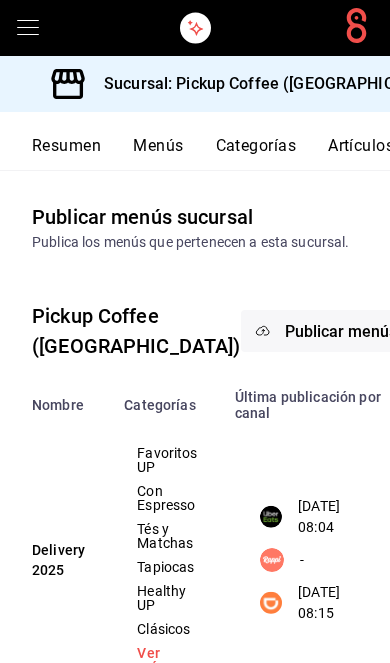 scroll, scrollTop: 0, scrollLeft: 0, axis: both 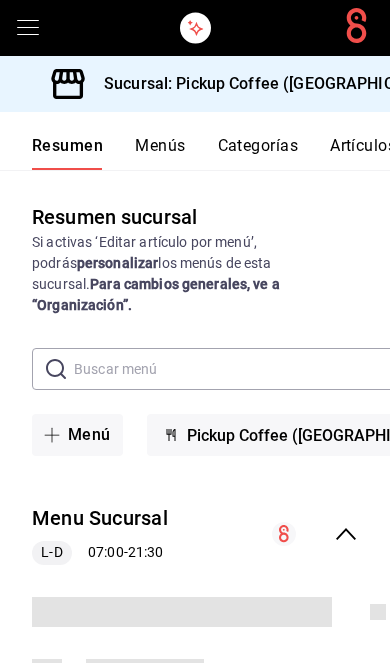 click at bounding box center (315, 534) 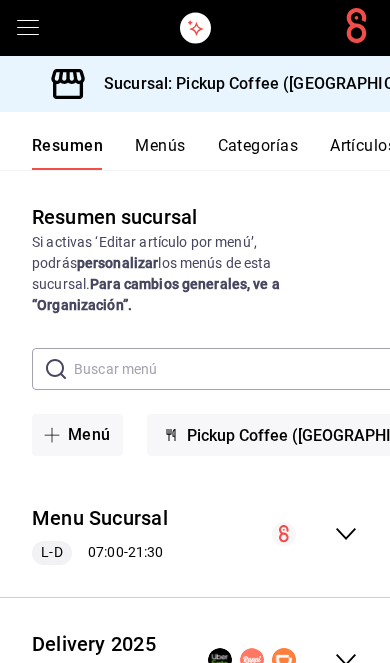 click 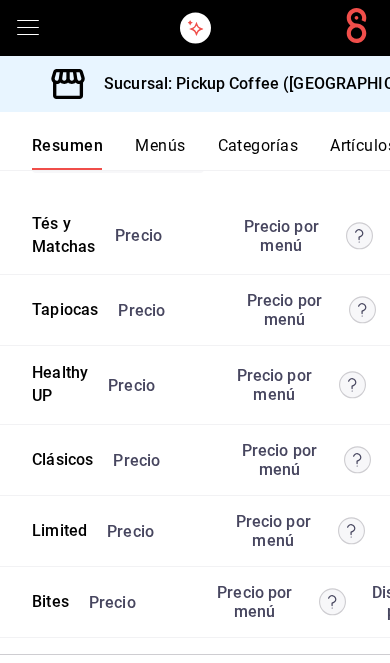 scroll, scrollTop: 5455, scrollLeft: 0, axis: vertical 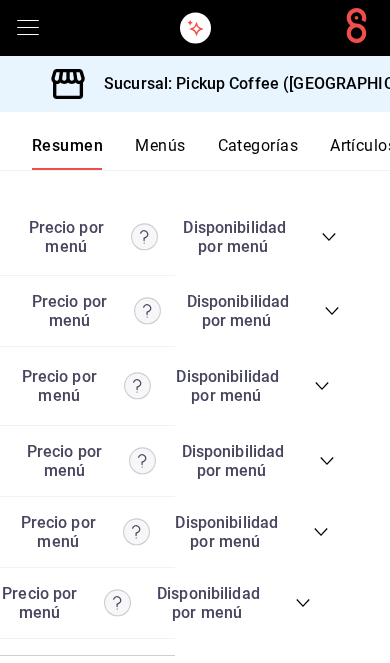 click on "Precio Precio por menú   Disponibilidad por menú" at bounding box center (82, 603) 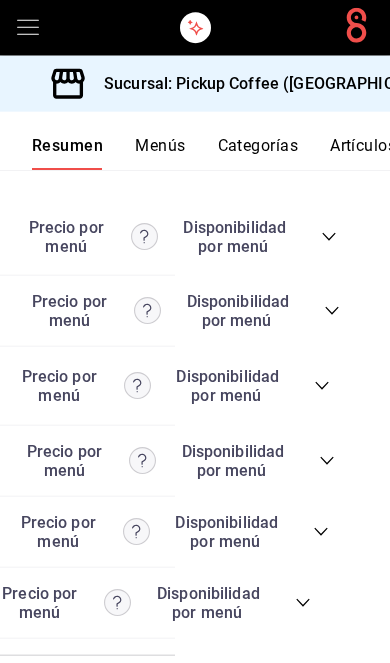 scroll, scrollTop: 82, scrollLeft: 0, axis: vertical 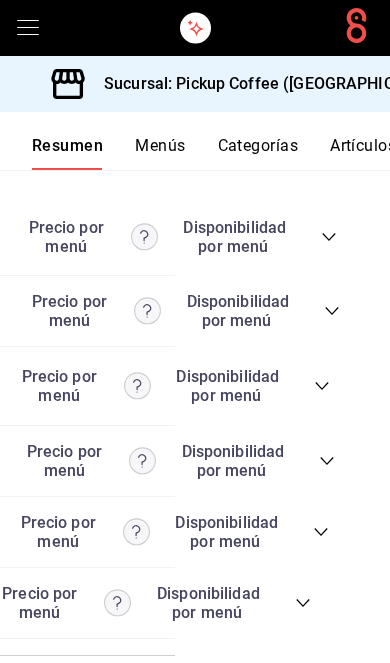 click 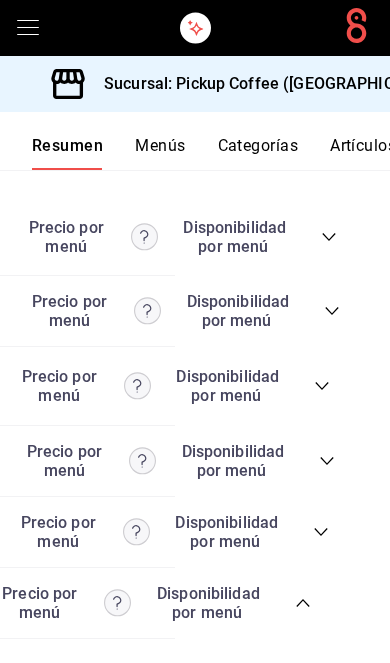 scroll, scrollTop: 5738, scrollLeft: 0, axis: vertical 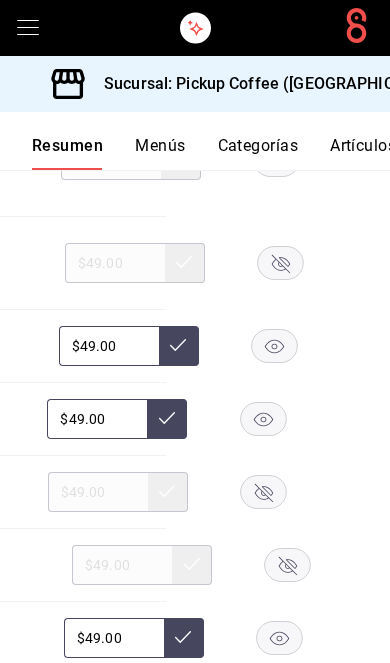 click 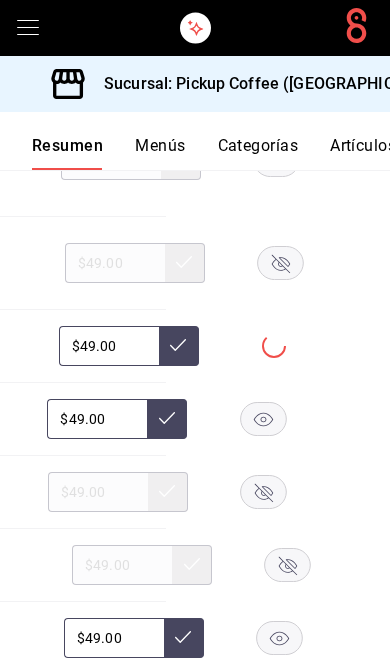 click 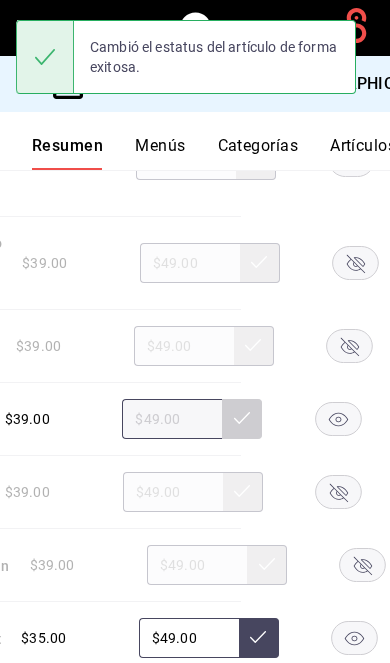 scroll, scrollTop: 0, scrollLeft: 37, axis: horizontal 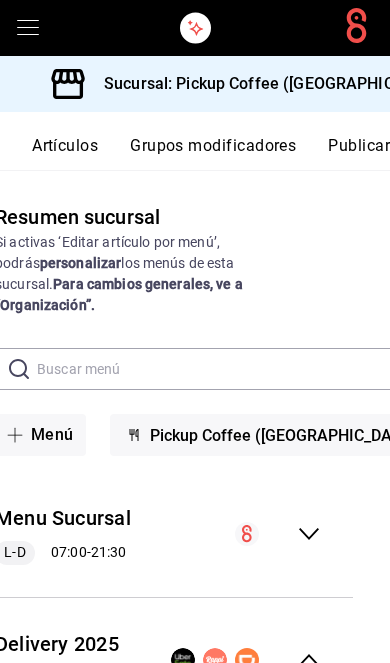 click on "Publicar" at bounding box center [359, 153] 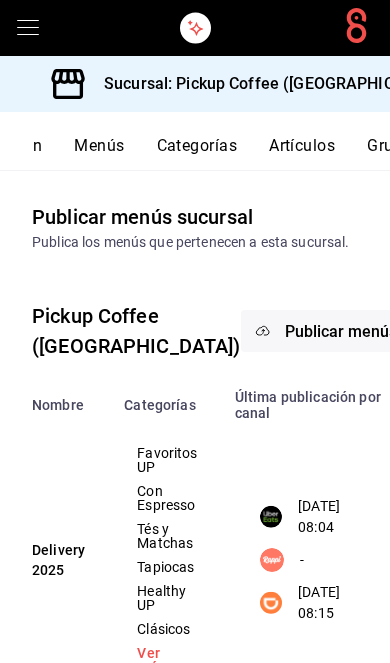 scroll, scrollTop: 0, scrollLeft: 302, axis: horizontal 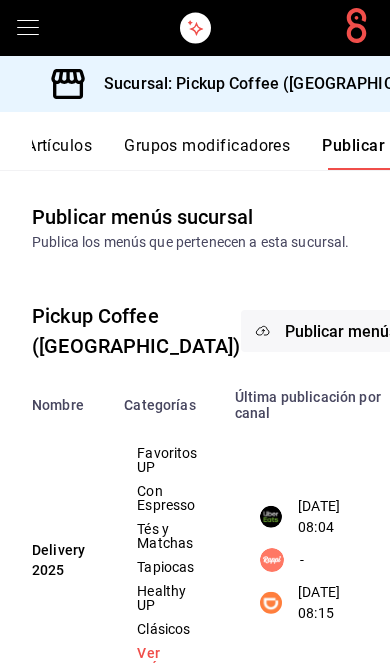 click on "Publicar menús" at bounding box center [341, 331] 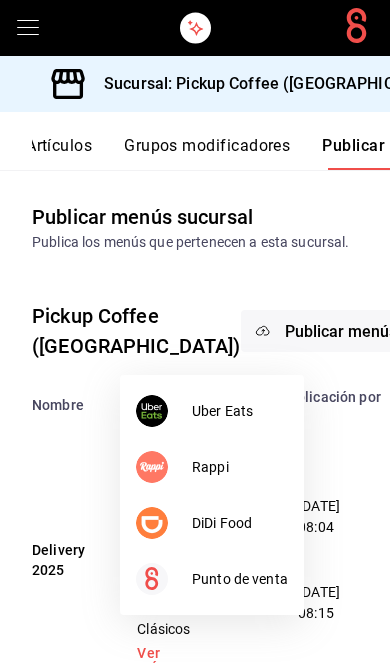 click on "DiDi Food" at bounding box center (240, 523) 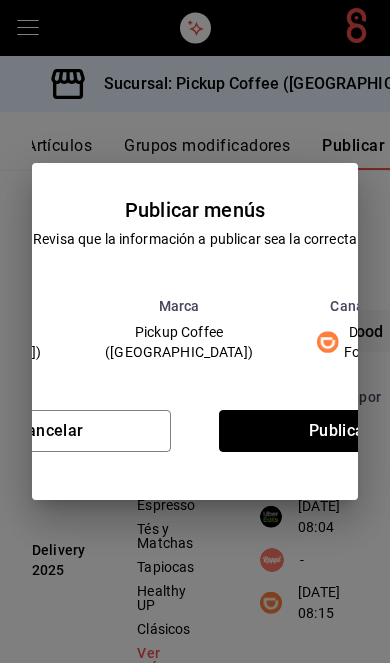 click on "Publicar" at bounding box center [340, 431] 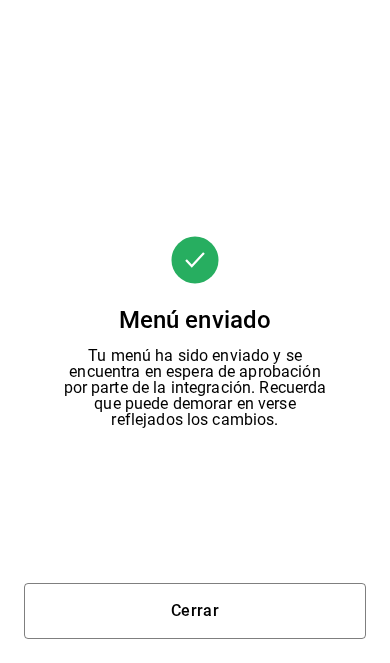 click on "Cerrar" at bounding box center (195, 611) 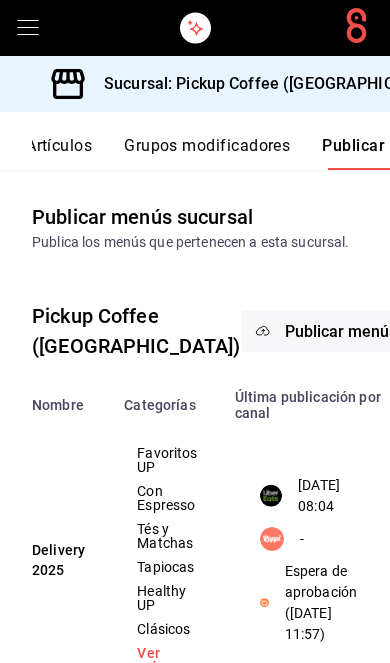 click on "Publicar menús" at bounding box center [341, 331] 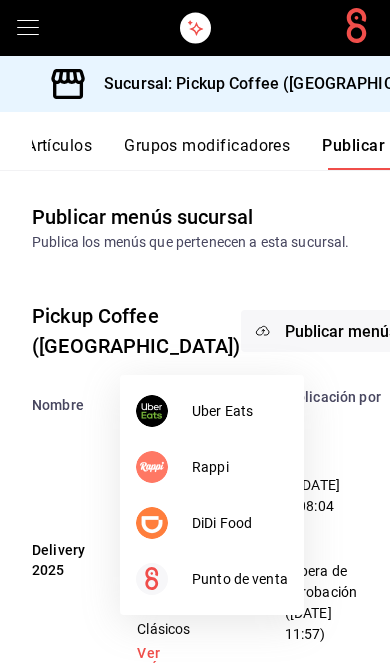 click on "Uber Eats" at bounding box center (240, 411) 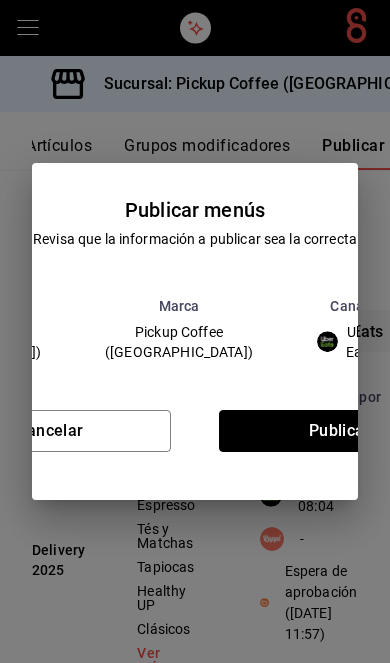 click on "Publicar" at bounding box center (340, 431) 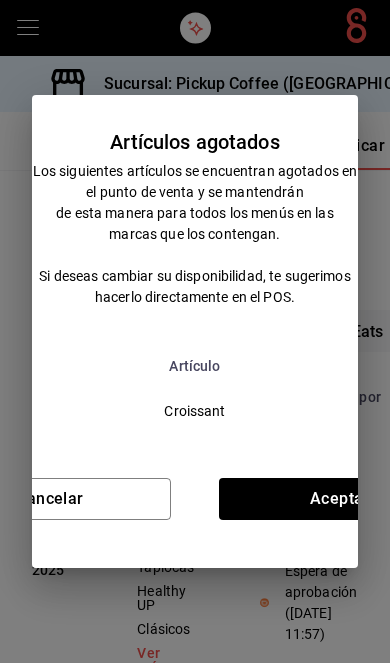 scroll, scrollTop: 0, scrollLeft: 2, axis: horizontal 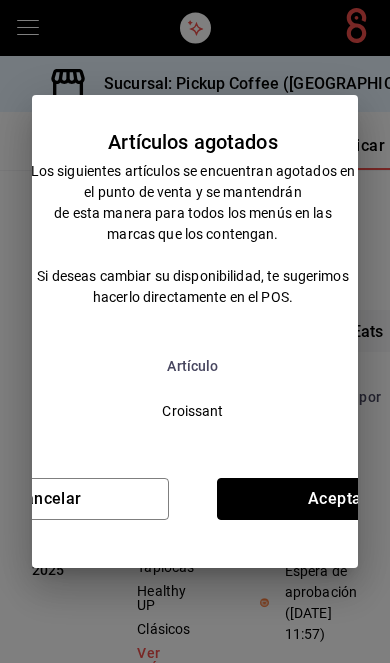 click on "Aceptar" at bounding box center (338, 499) 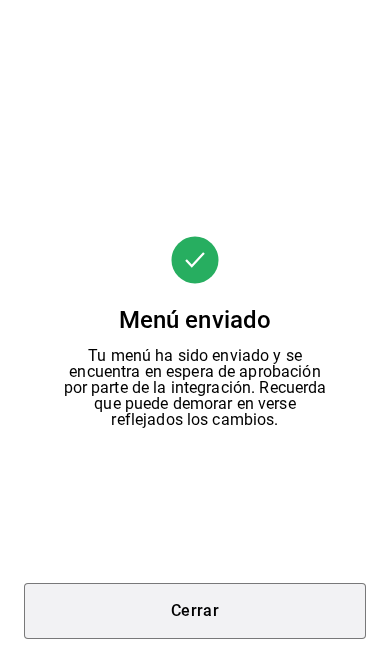 click on "Cerrar" at bounding box center [195, 611] 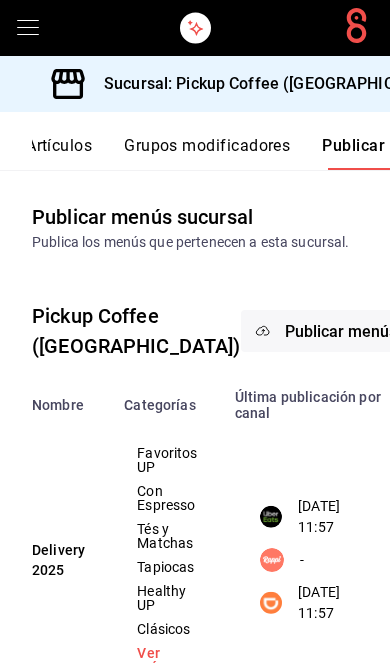 click on "Sucursal: Pickup Coffee ([GEOGRAPHIC_DATA])" at bounding box center (270, 84) 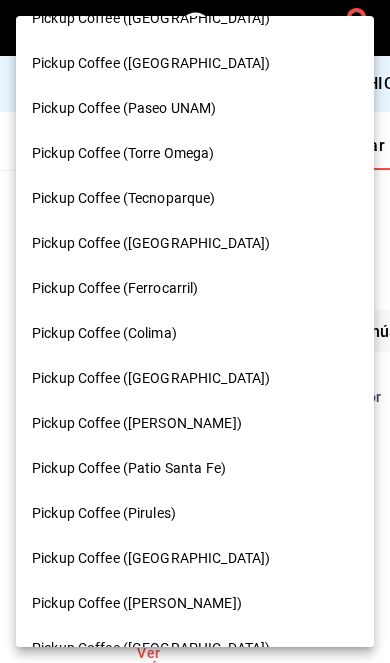 scroll, scrollTop: 877, scrollLeft: 0, axis: vertical 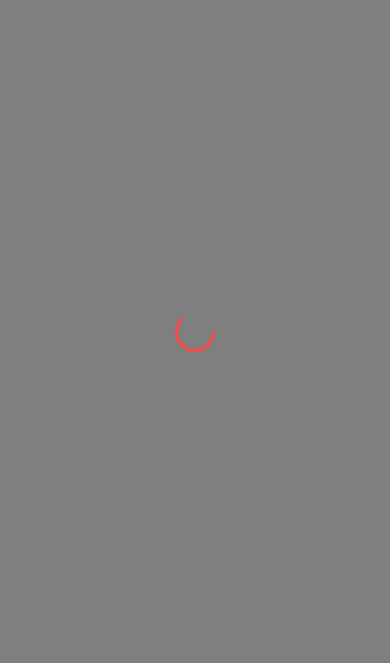 click at bounding box center [195, 331] 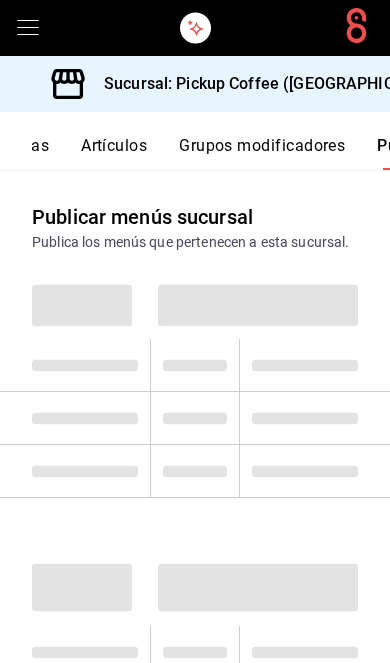 scroll, scrollTop: 0, scrollLeft: 302, axis: horizontal 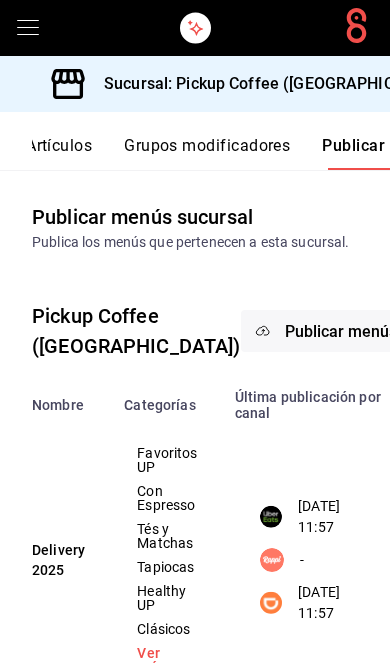 click on "Sucursal: Pickup Coffee ([GEOGRAPHIC_DATA])" at bounding box center [270, 84] 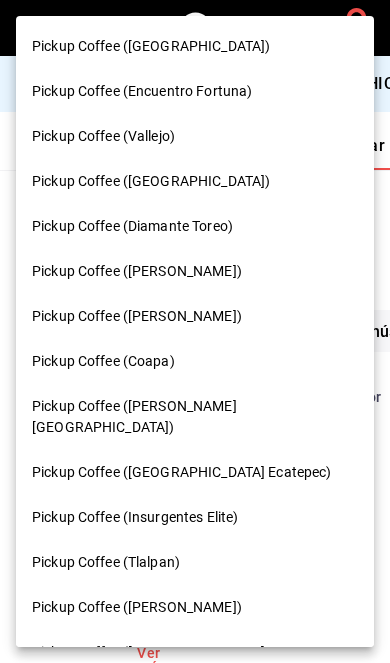 scroll, scrollTop: 0, scrollLeft: 0, axis: both 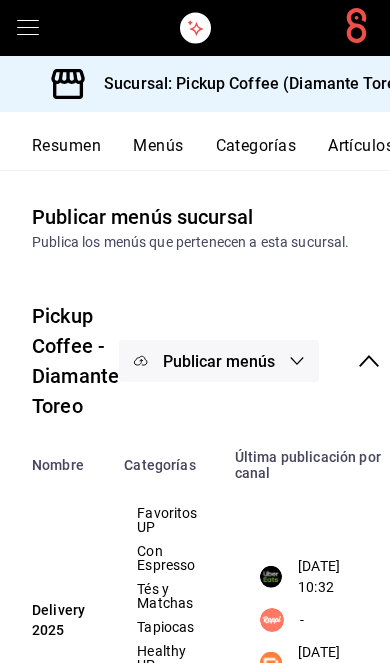 click on "Resumen" at bounding box center (66, 153) 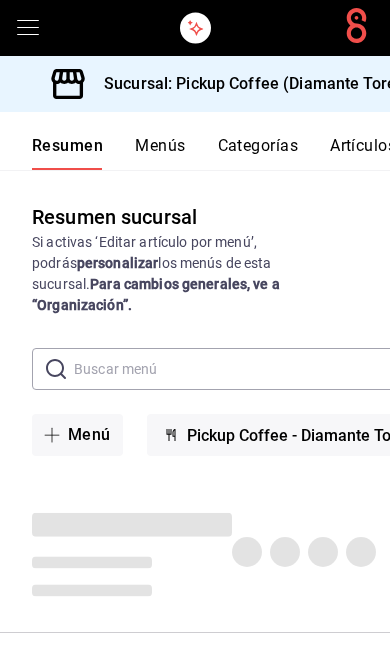scroll, scrollTop: 0, scrollLeft: 0, axis: both 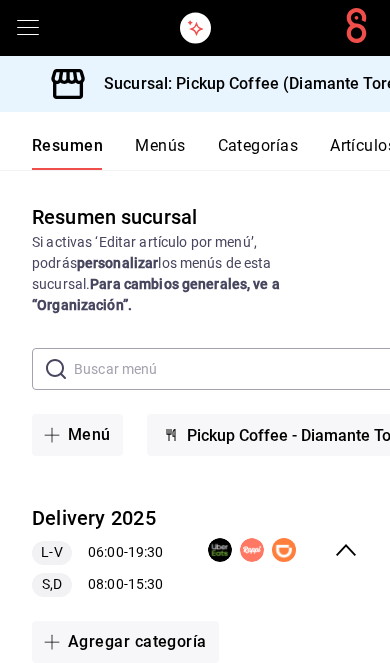 click 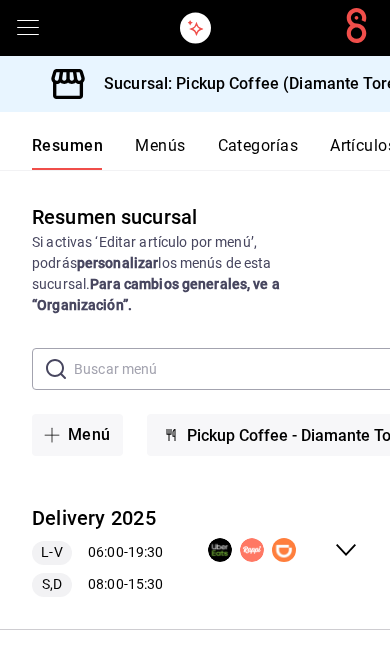 click 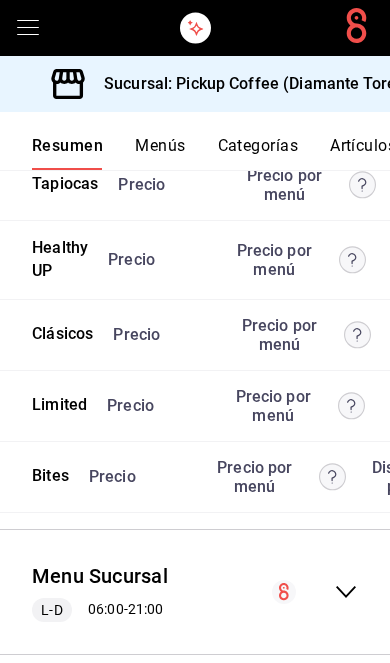 scroll, scrollTop: 5487, scrollLeft: 0, axis: vertical 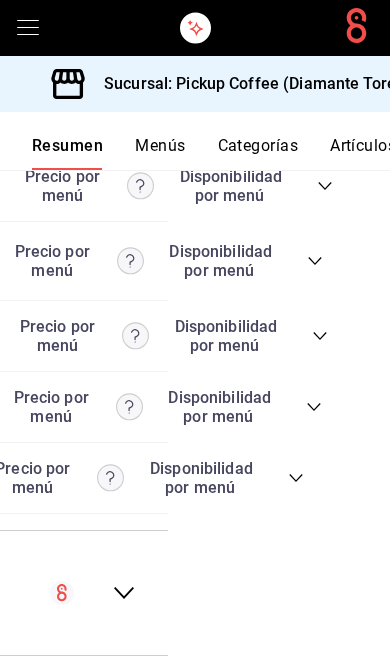 click 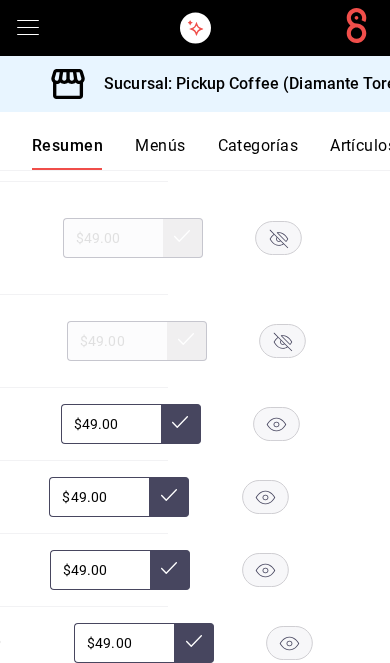 scroll, scrollTop: 5891, scrollLeft: 0, axis: vertical 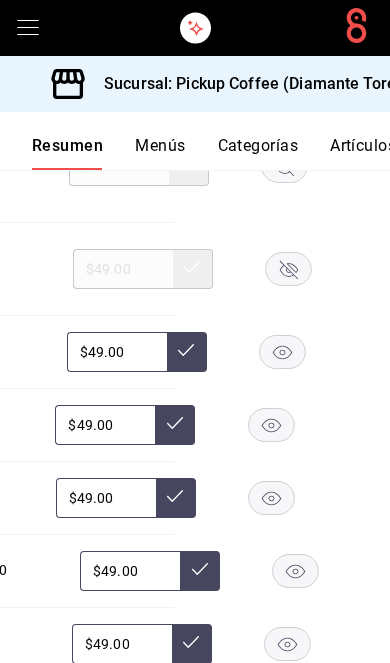 click 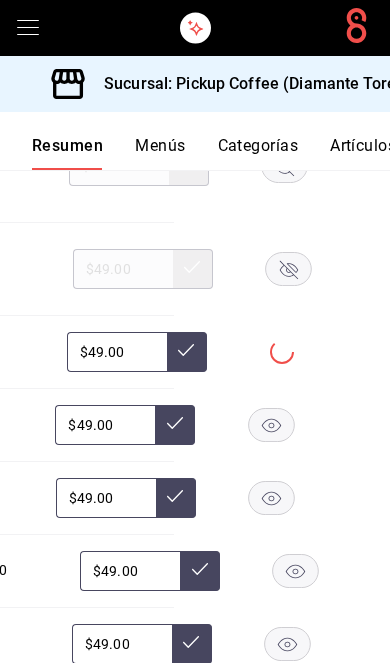 click 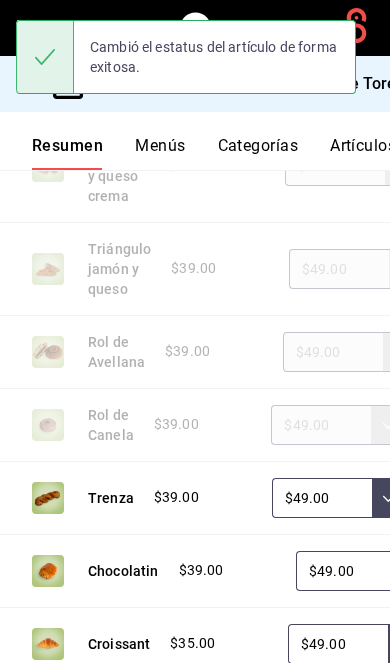 scroll, scrollTop: 0, scrollLeft: 0, axis: both 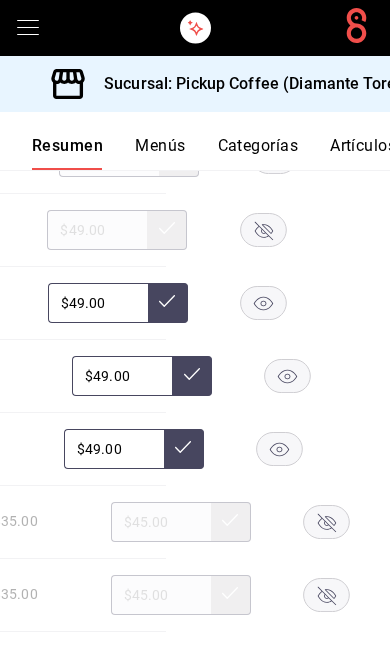 click 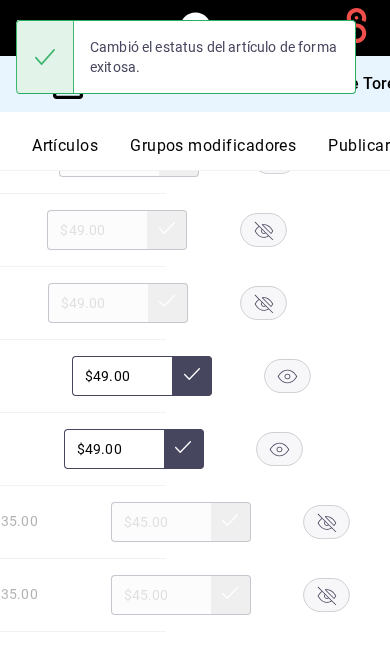 scroll, scrollTop: 0, scrollLeft: 302, axis: horizontal 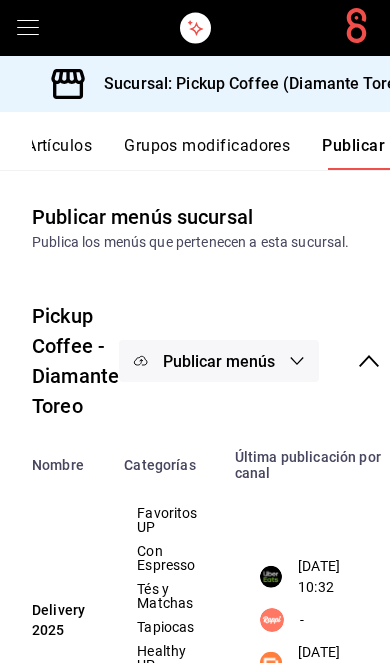 click on "Publicar menús" at bounding box center (219, 361) 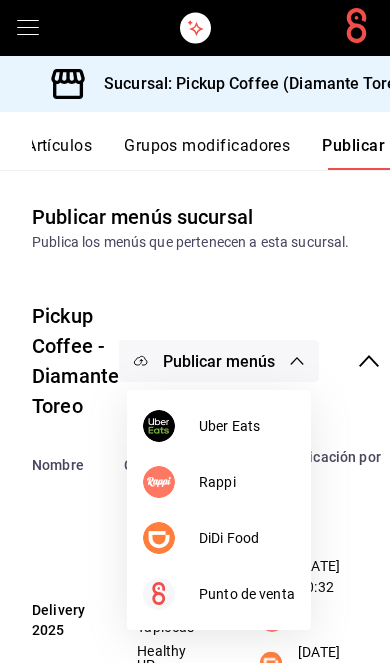 click at bounding box center [159, 538] 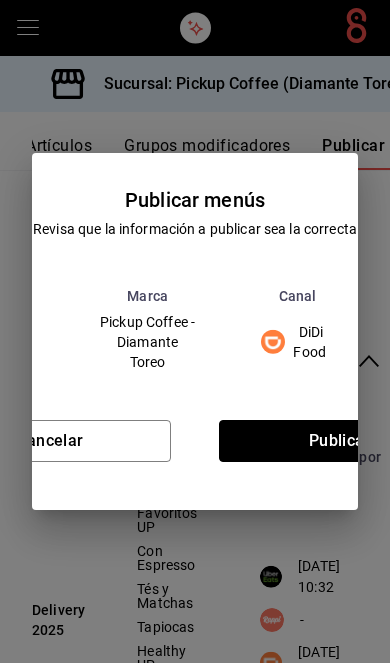 click on "Publicar" at bounding box center (340, 441) 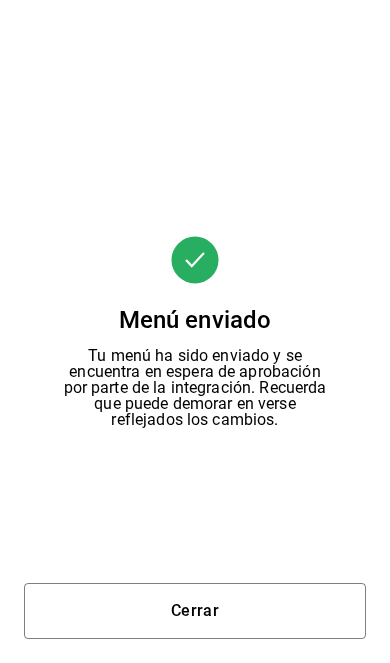 click on "Cerrar" at bounding box center [195, 611] 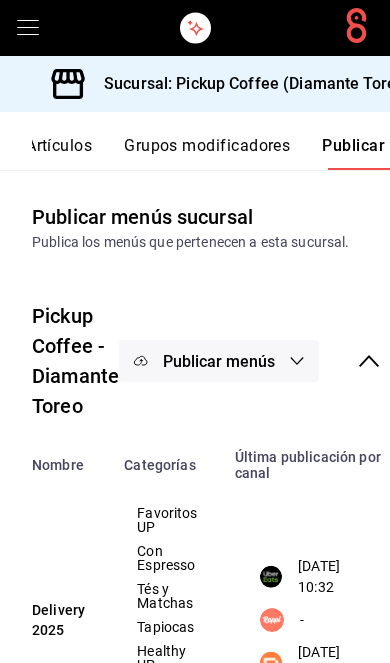 click on "Publicar menús" at bounding box center (219, 361) 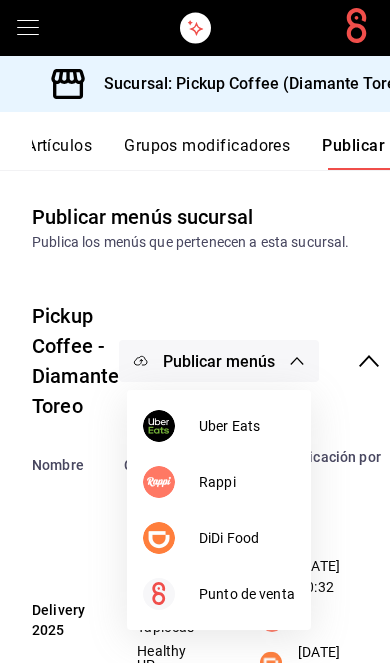 click at bounding box center (159, 426) 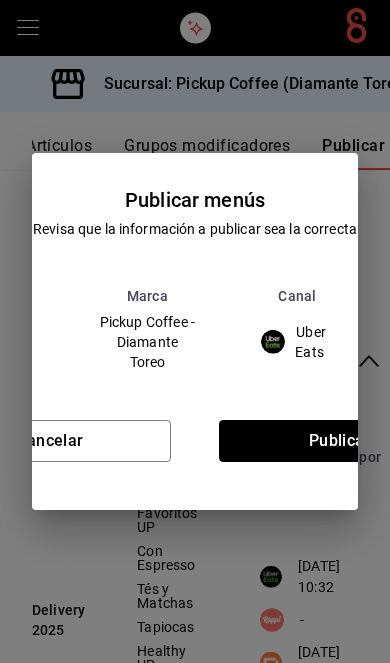 click on "Publicar" at bounding box center (340, 441) 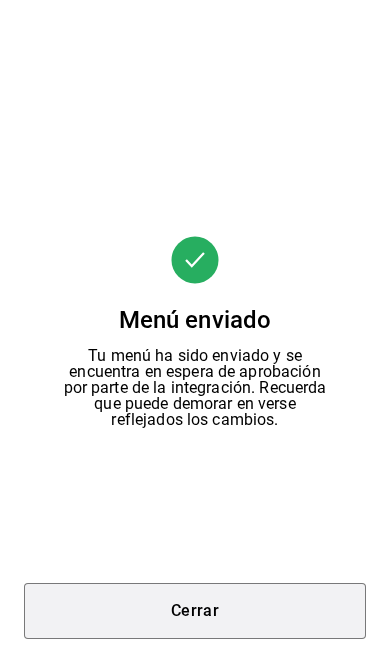 click on "Cerrar" at bounding box center (195, 611) 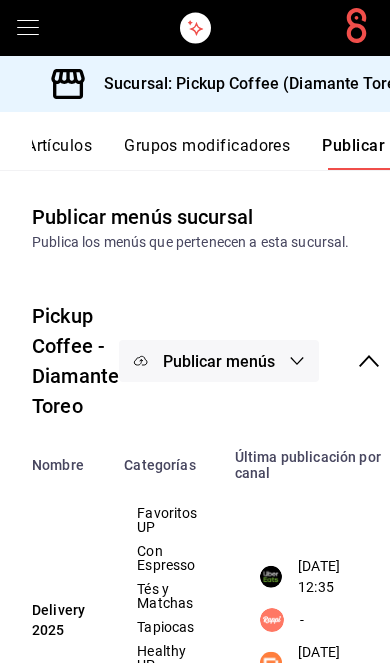 click on "Sucursal: Pickup Coffee (Diamante Toreo)" at bounding box center (249, 84) 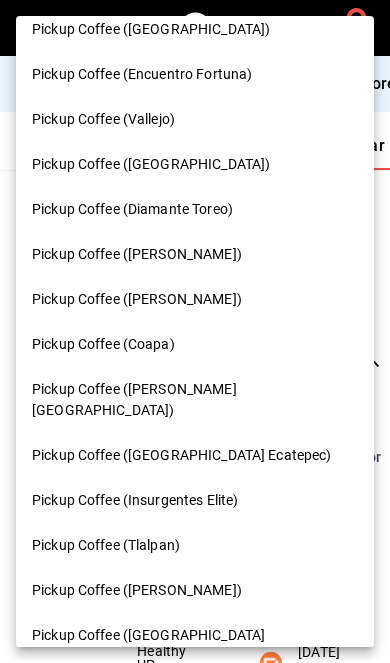 scroll, scrollTop: 22, scrollLeft: 0, axis: vertical 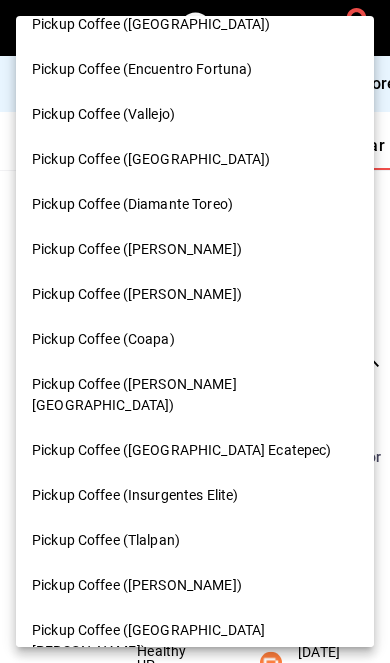 click on "Pickup Coffee (Americas Ecatepec)" at bounding box center [182, 450] 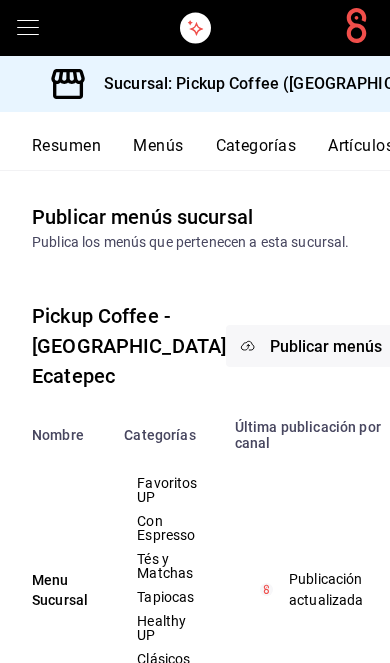 scroll, scrollTop: 0, scrollLeft: 0, axis: both 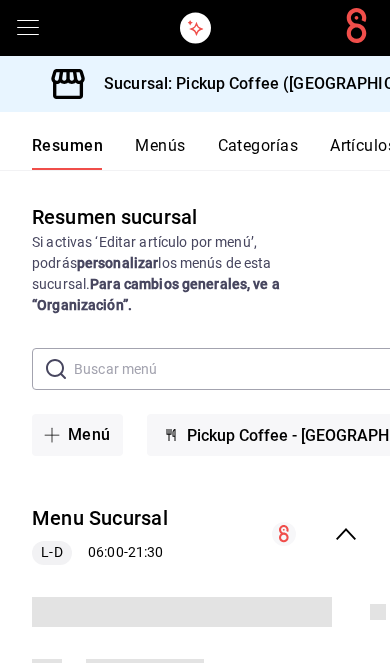 click 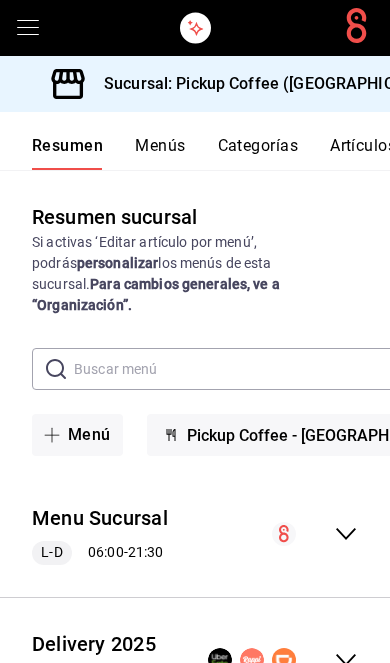 click 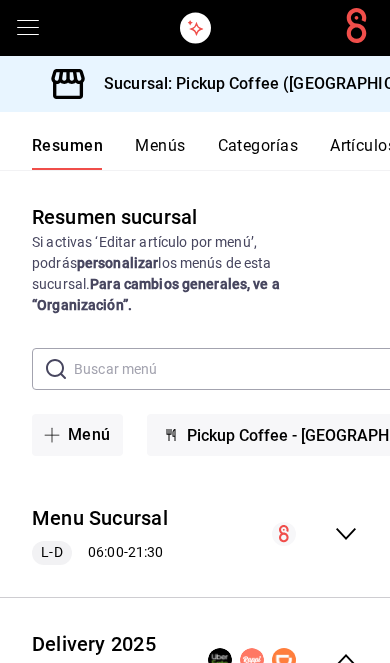 scroll, scrollTop: 82, scrollLeft: 0, axis: vertical 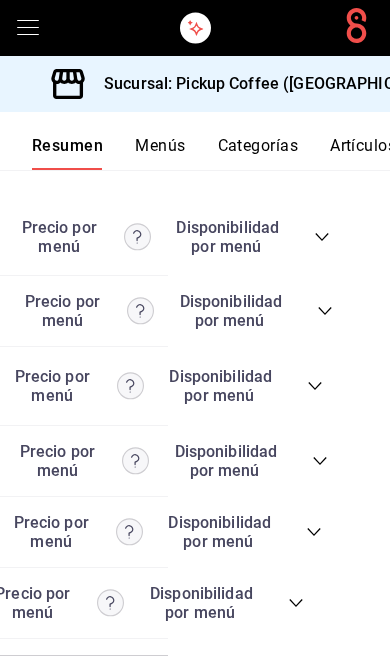 click 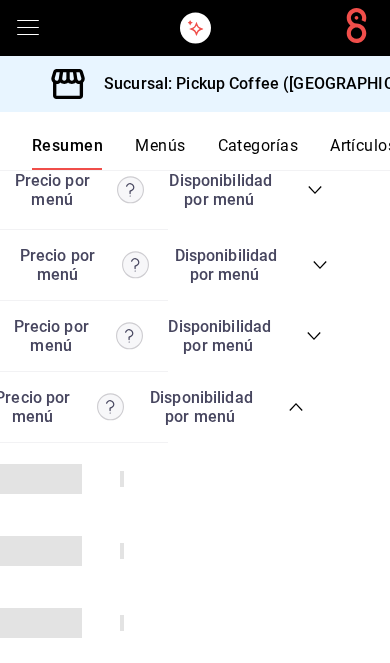 scroll, scrollTop: 5803, scrollLeft: 0, axis: vertical 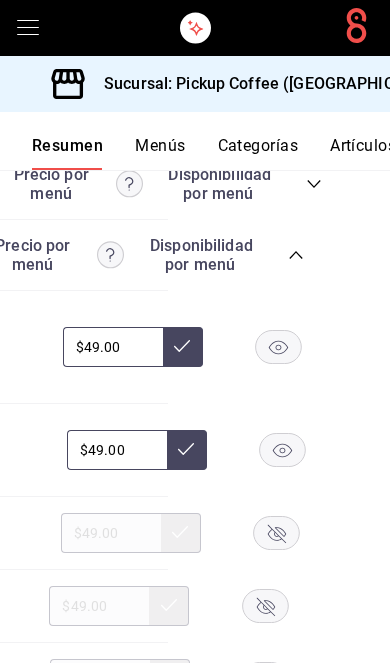 click 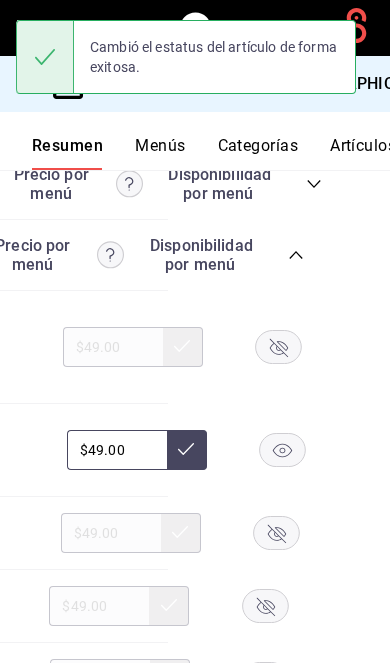 click 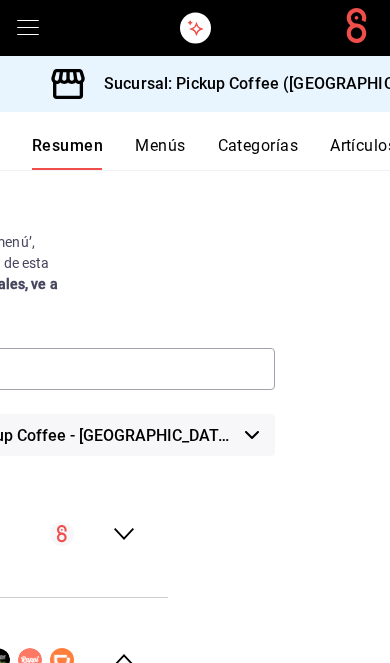 scroll, scrollTop: 0, scrollLeft: 0, axis: both 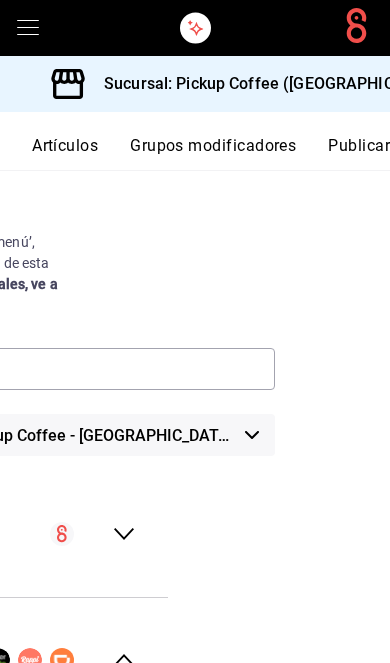 click on "Publicar" at bounding box center (359, 153) 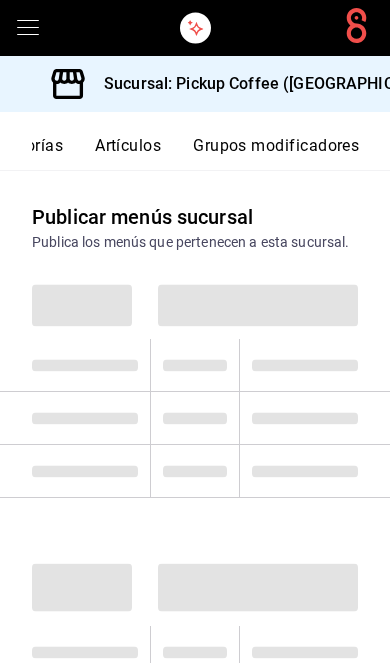 scroll, scrollTop: 0, scrollLeft: 302, axis: horizontal 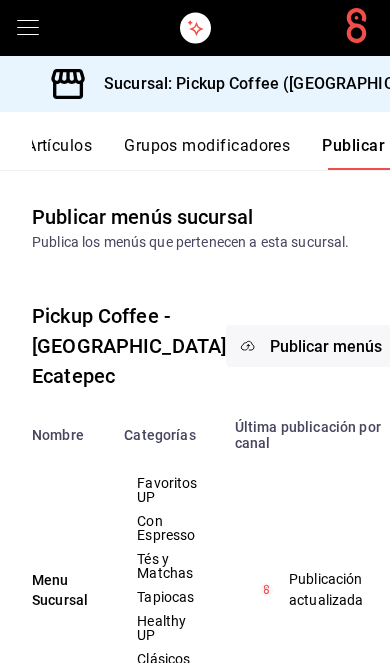 click on "Publicar menús" at bounding box center (326, 346) 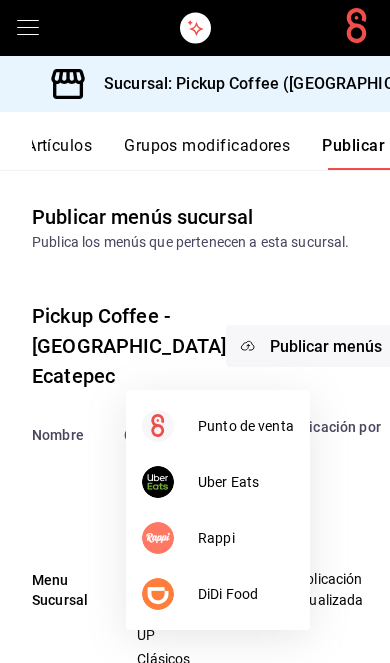 click on "DiDi Food" at bounding box center (246, 594) 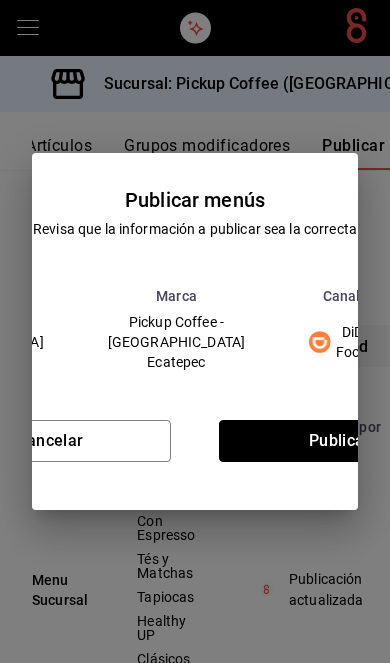 click on "Publicar" at bounding box center (340, 441) 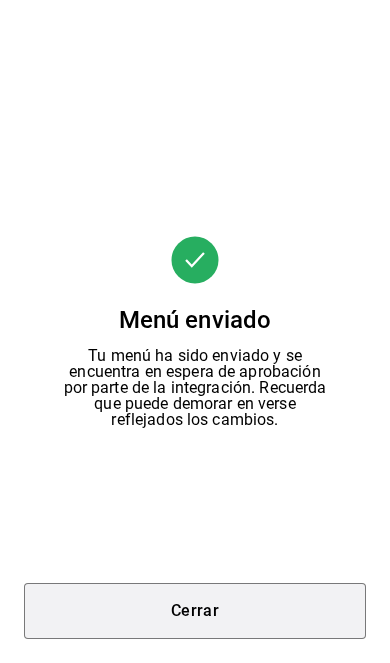 click on "Cerrar" at bounding box center [195, 611] 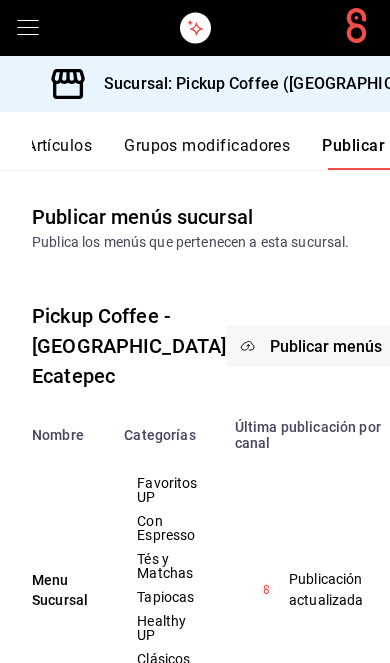 click on "Publicar menús" at bounding box center [326, 346] 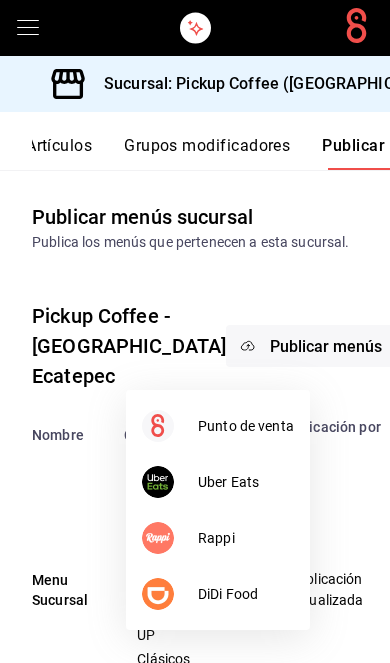 click on "Punto de venta" at bounding box center [218, 426] 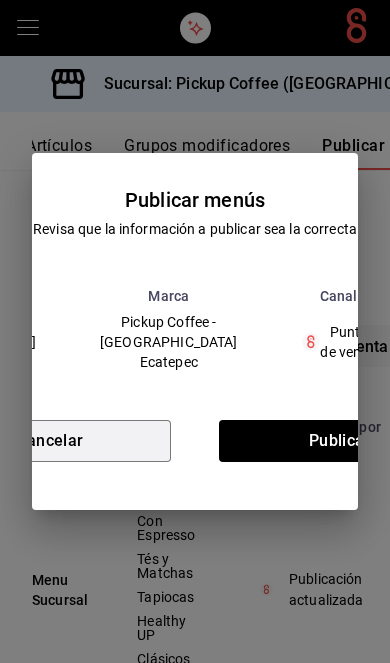 click on "Cancelar" at bounding box center (50, 441) 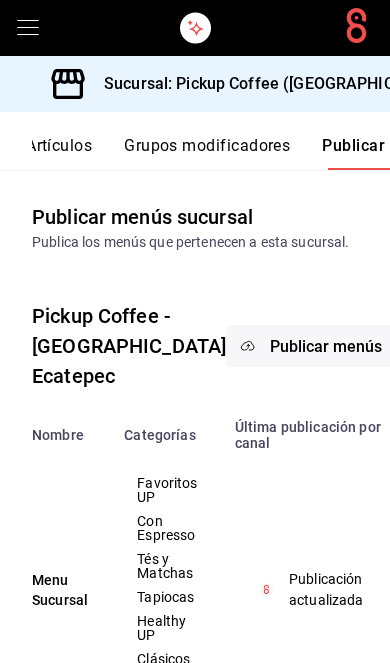 click on "Publicar menús" at bounding box center (326, 346) 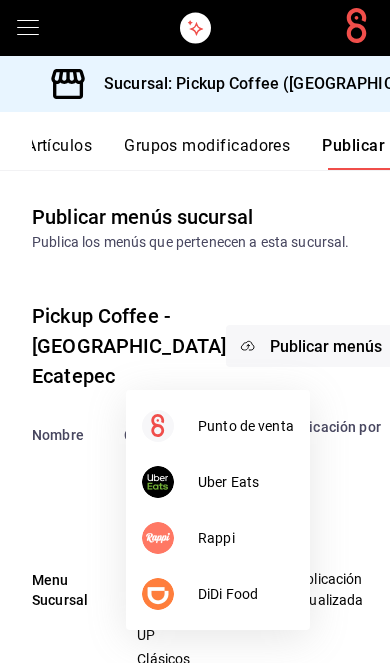 click on "Uber Eats" at bounding box center (246, 482) 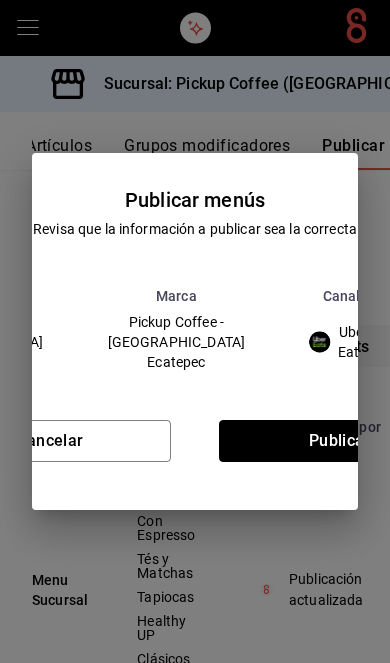 click on "Publicar" at bounding box center (340, 441) 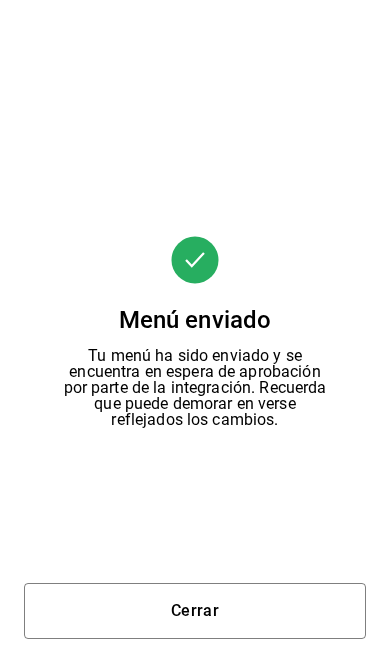 click on "Cerrar" at bounding box center [195, 611] 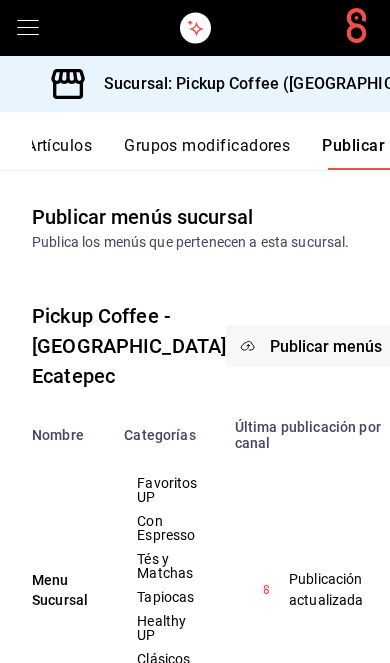 scroll, scrollTop: 0, scrollLeft: 3, axis: horizontal 